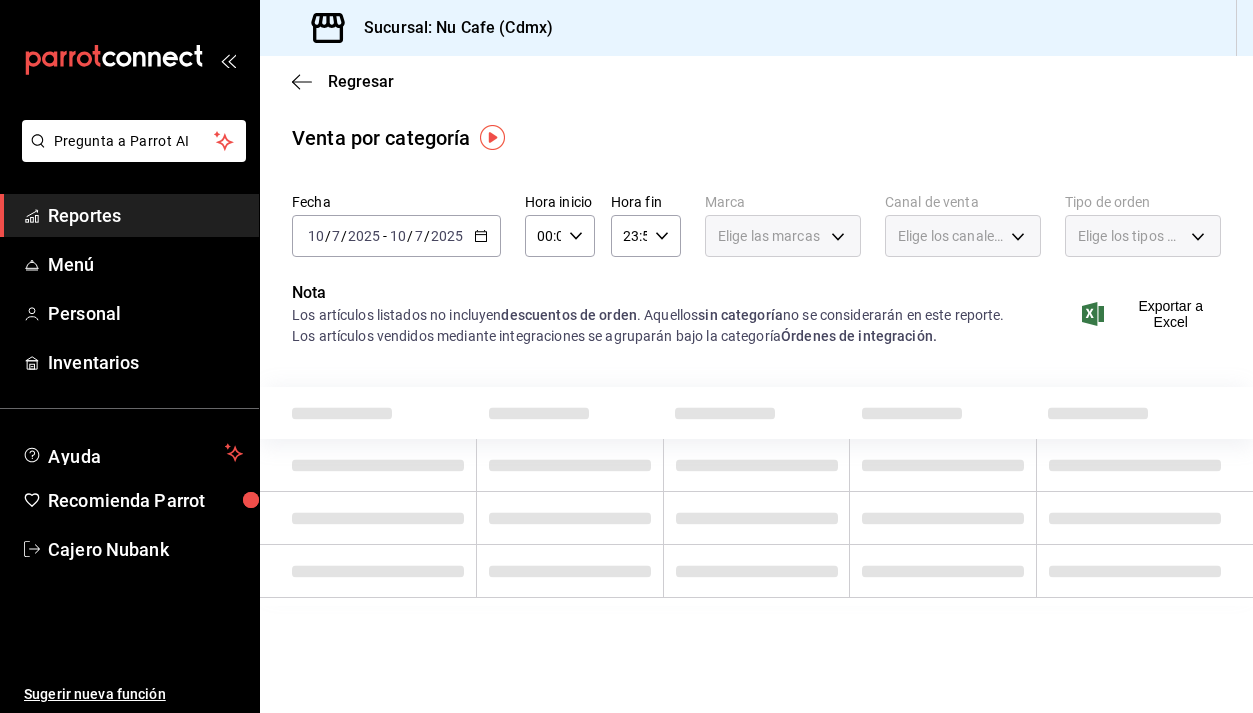 scroll, scrollTop: 0, scrollLeft: 0, axis: both 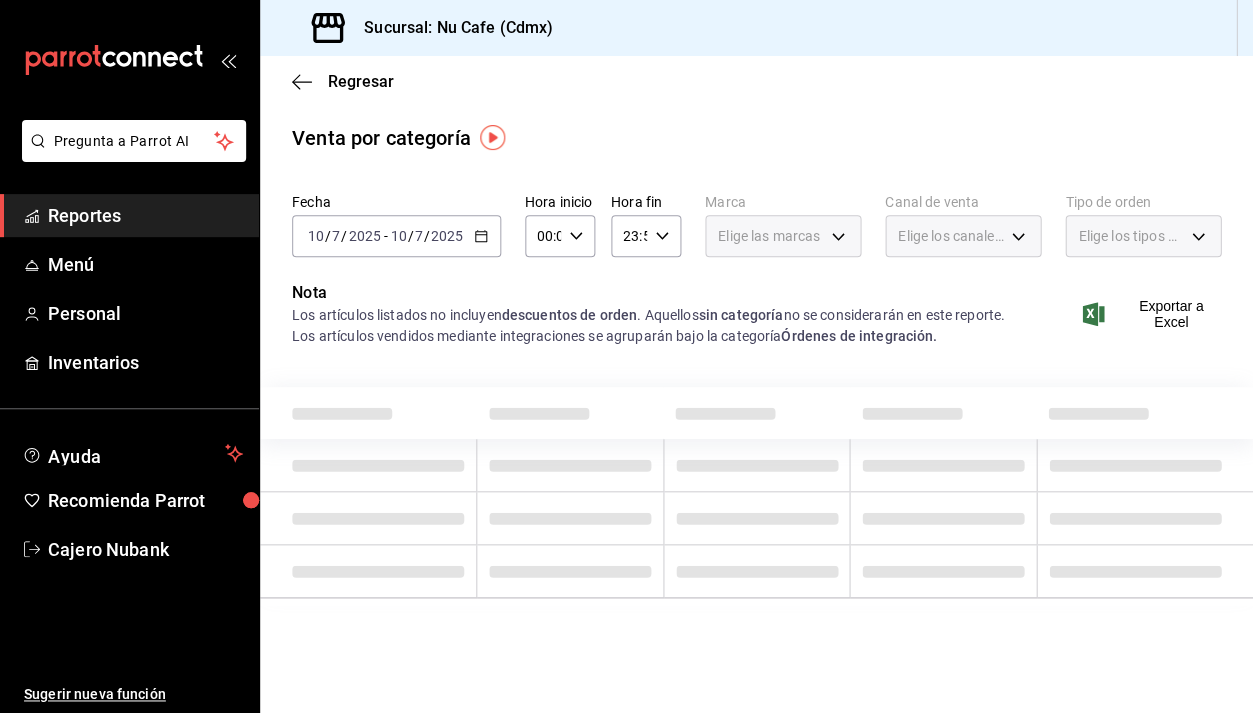 click 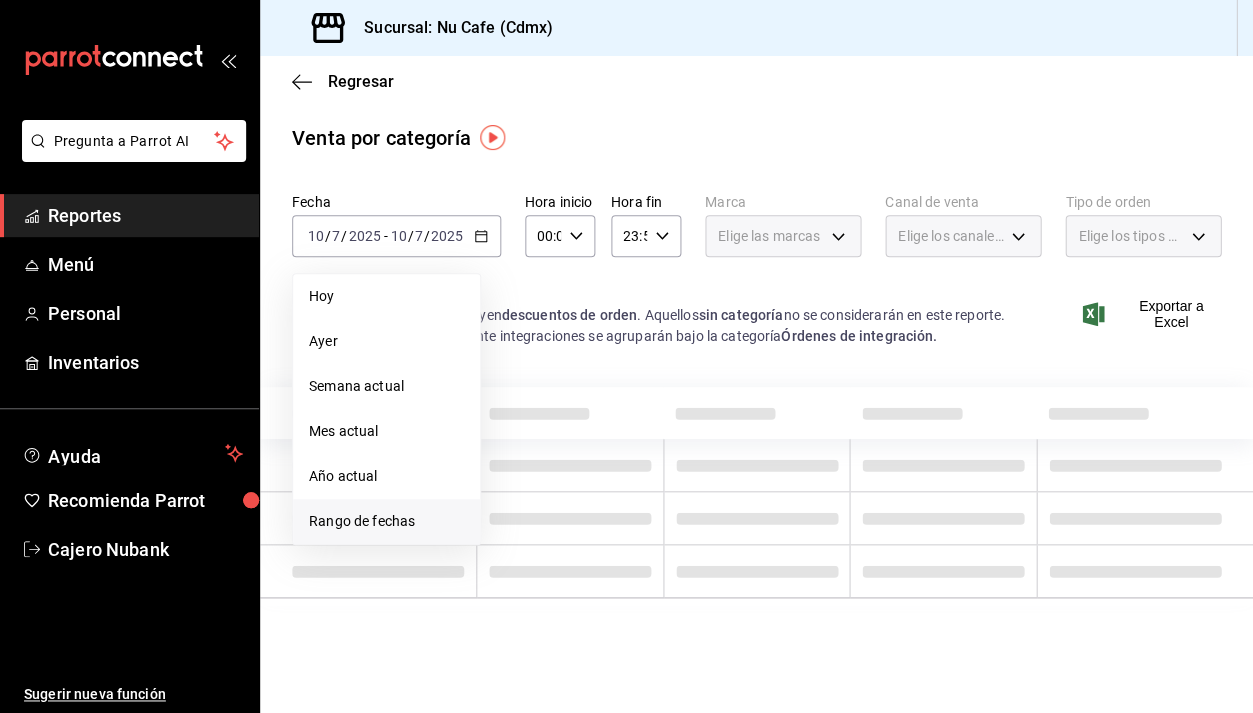 click on "Rango de fechas" at bounding box center [386, 521] 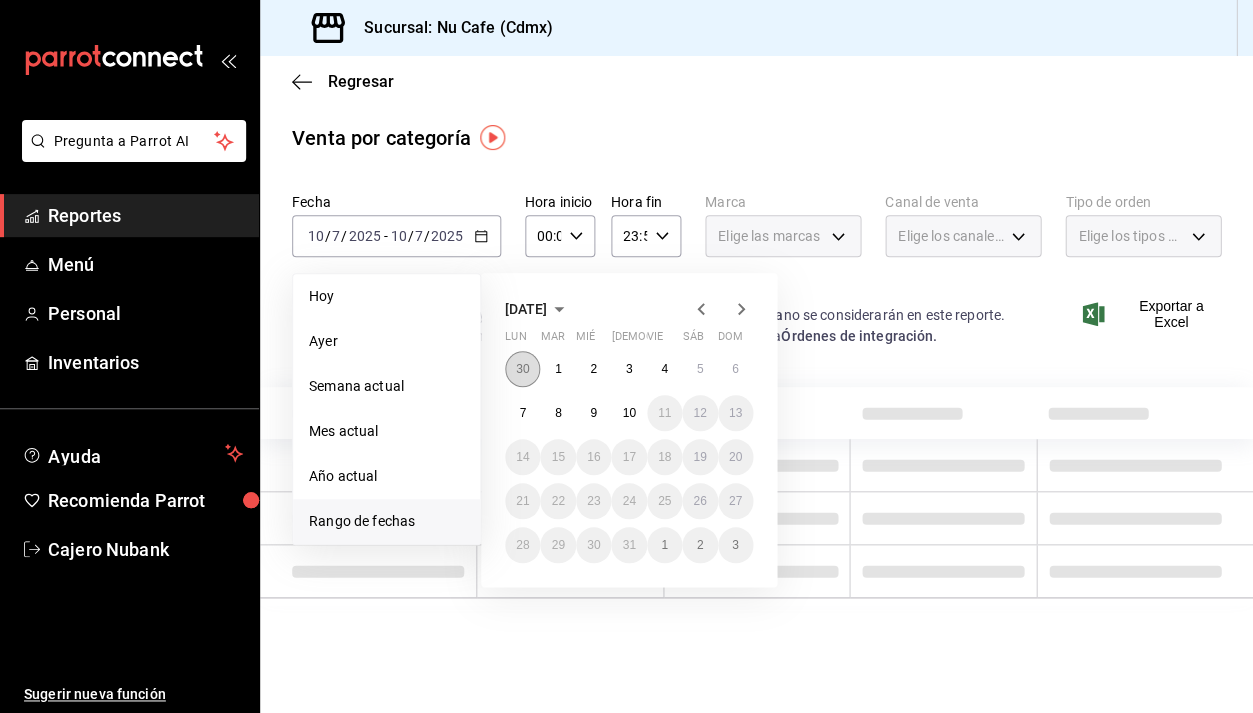 click on "30" at bounding box center (522, 369) 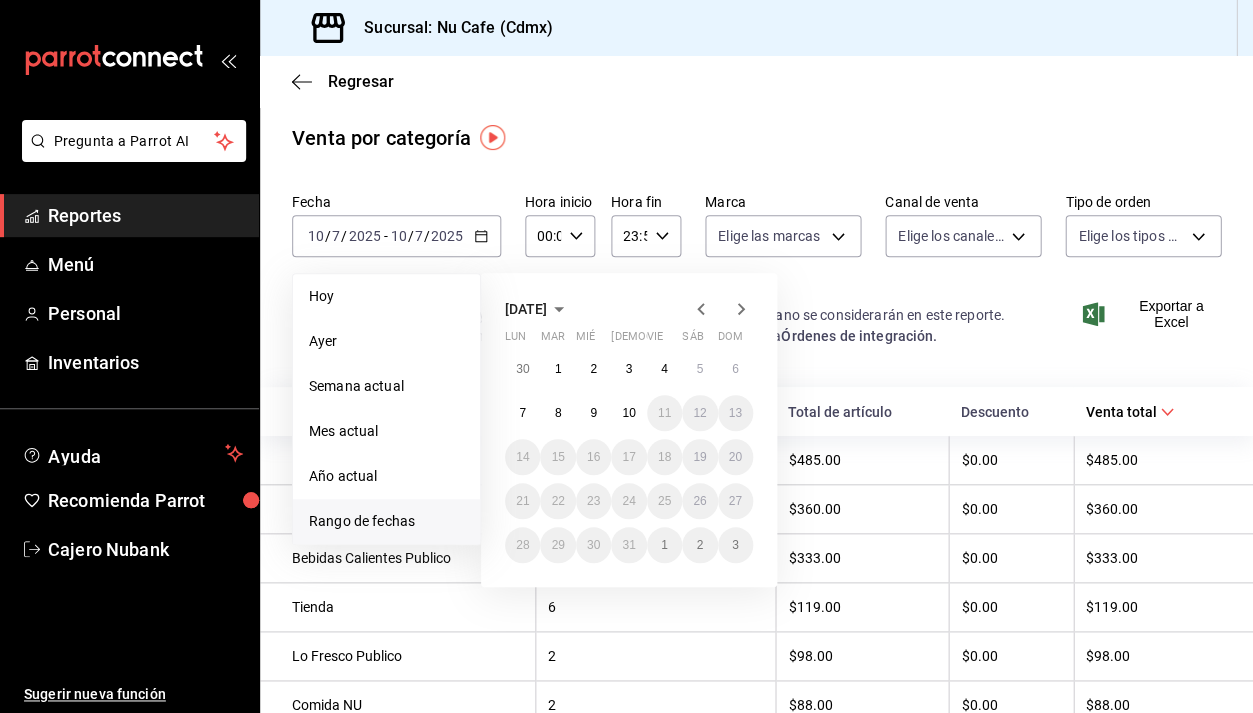 click on "Los artículos listados no incluyen  descuentos de orden . Aquellos  sin categoría  no se considerarán en este reporte. Los artículos vendidos mediante integraciones se agruparán bajo la categoría  Órdenes de integración." at bounding box center [661, 326] 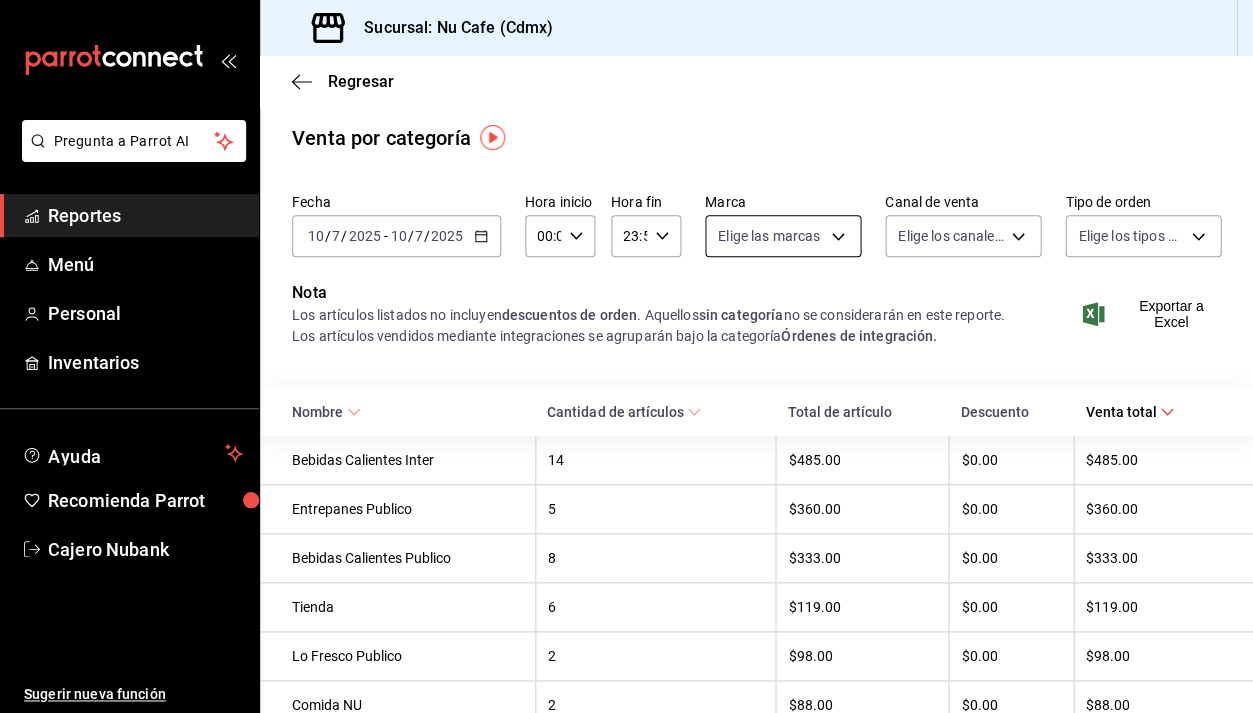 scroll, scrollTop: 0, scrollLeft: 0, axis: both 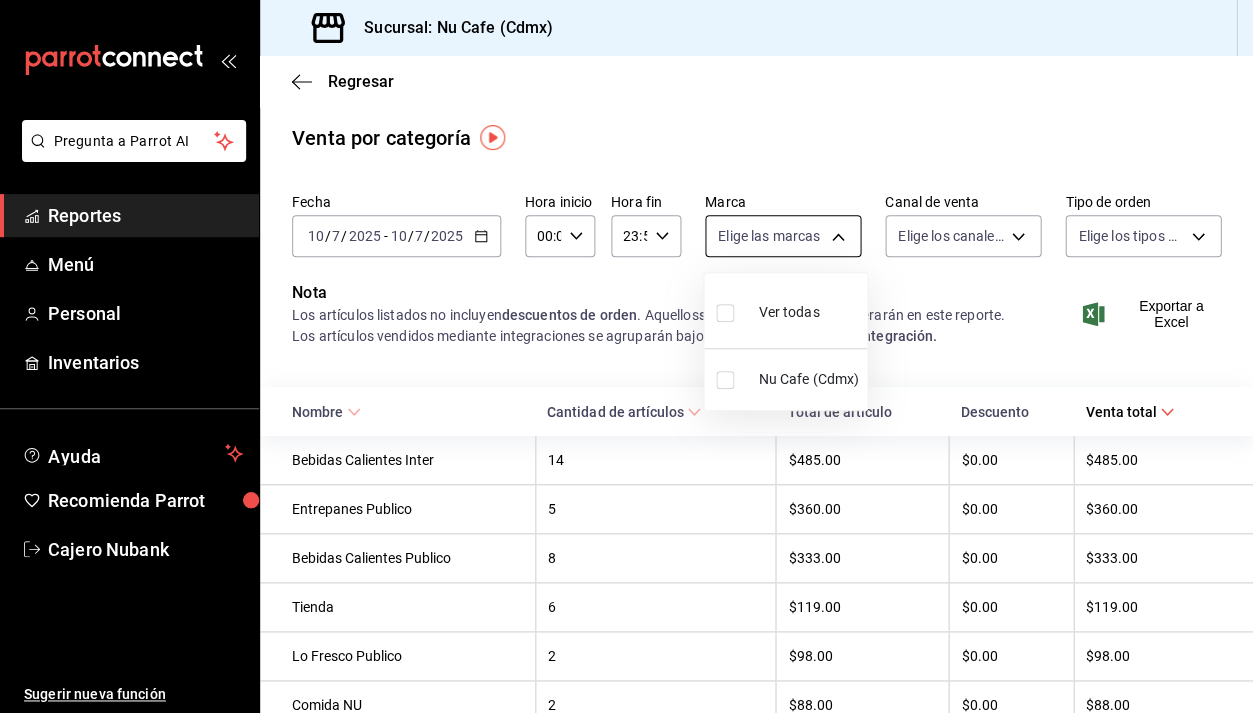 click on "Pregunta a Parrot AI Reportes   Menú   Personal   Inventarios   Ayuda Recomienda Parrot   Cajero Nubank   Sugerir nueva función   Sucursal: Nu Cafe (Cdmx) Regresar Venta por categoría Fecha [DATE] [DATE] - [DATE] [DATE] Hora inicio 00:00 Hora inicio Hora fin 23:59 Hora fin Marca Elige las marcas Canal de venta Elige los canales de venta Tipo de orden Elige los tipos de orden Nota Los artículos listados no incluyen  descuentos de orden . Aquellos  sin categoría  no se considerarán en este reporte. Los artículos vendidos mediante integraciones se agruparán bajo la categoría  Órdenes de integración. Exportar a Excel Nombre Cantidad de artículos Total de artículo Descuento Venta total Bebidas Calientes Inter 14 $485.00 $0.00 $485.00 Entrepanes Publico 5 $360.00 $0.00 $360.00 Bebidas Calientes Publico 8 $333.00 $0.00 $333.00 Tienda 6 $119.00 $0.00 $119.00 Lo Fresco Publico 2 $98.00 $0.00 $98.00 Comida NU 2 $88.00 $0.00 $88.00 Comida Publico 2 $88.00 $0.00 $88.00 2 $80.00 $0.00 2" at bounding box center [626, 356] 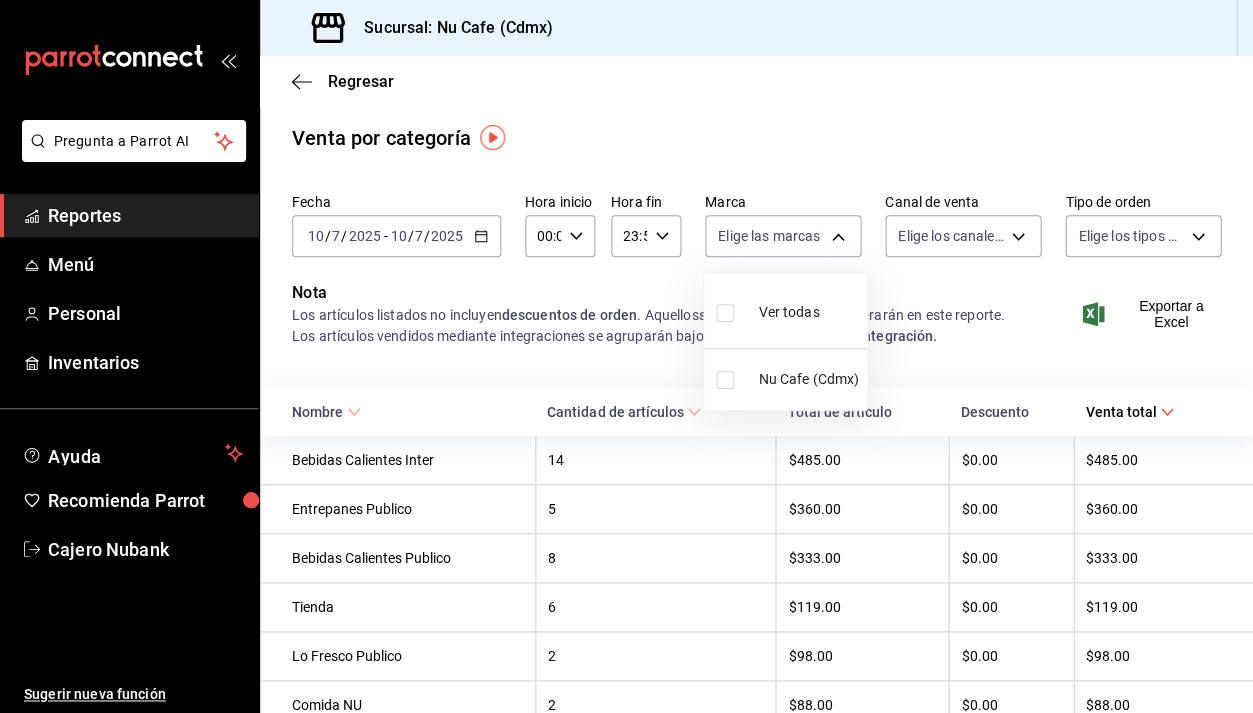 click at bounding box center [626, 356] 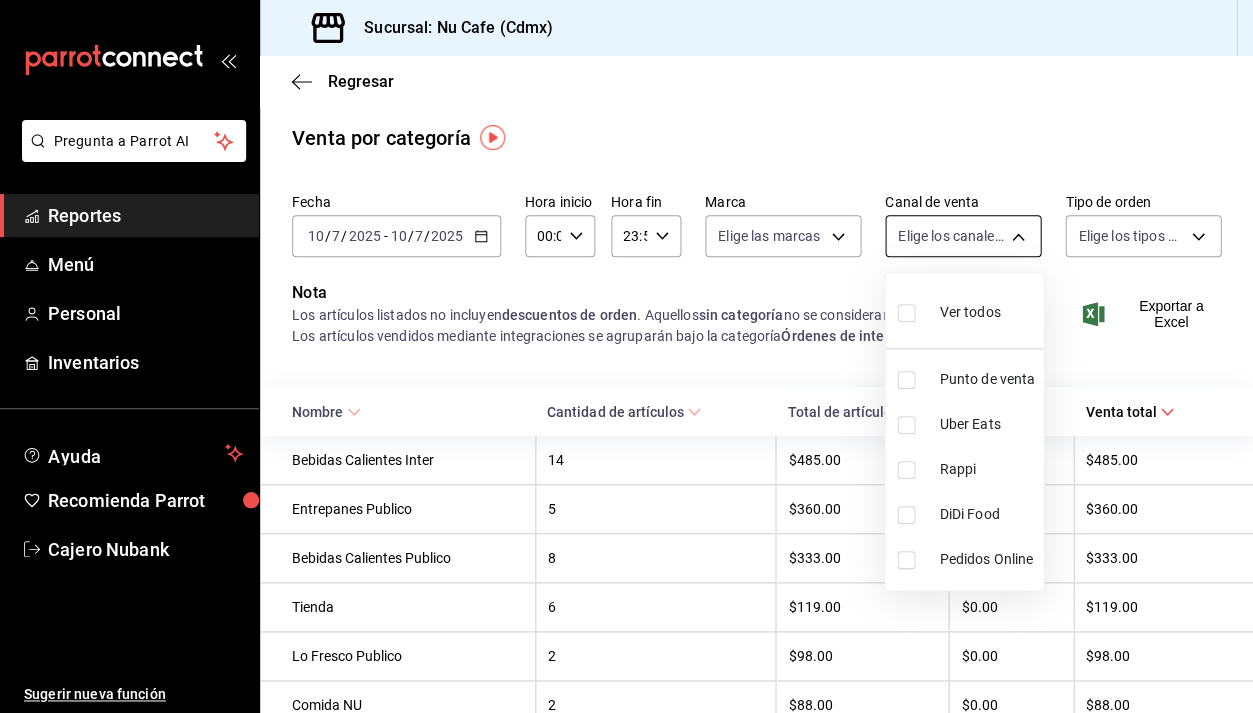 click on "Pregunta a Parrot AI Reportes   Menú   Personal   Inventarios   Ayuda Recomienda Parrot   Cajero Nubank   Sugerir nueva función   Sucursal: Nu Cafe (Cdmx) Regresar Venta por categoría Fecha [DATE] [DATE] - [DATE] [DATE] Hora inicio 00:00 Hora inicio Hora fin 23:59 Hora fin Marca Elige las marcas Canal de venta Elige los canales de venta Tipo de orden Elige los tipos de orden Nota Los artículos listados no incluyen  descuentos de orden . Aquellos  sin categoría  no se considerarán en este reporte. Los artículos vendidos mediante integraciones se agruparán bajo la categoría  Órdenes de integración. Exportar a Excel Nombre Cantidad de artículos Total de artículo Descuento Venta total Bebidas Calientes Inter 14 $485.00 $0.00 $485.00 Entrepanes Publico 5 $360.00 $0.00 $360.00 Bebidas Calientes Publico 8 $333.00 $0.00 $333.00 Tienda 6 $119.00 $0.00 $119.00 Lo Fresco Publico 2 $98.00 $0.00 $98.00 Comida NU 2 $88.00 $0.00 $88.00 Comida Publico 2 $88.00 $0.00 $88.00 2 $80.00 $0.00 2" at bounding box center [626, 356] 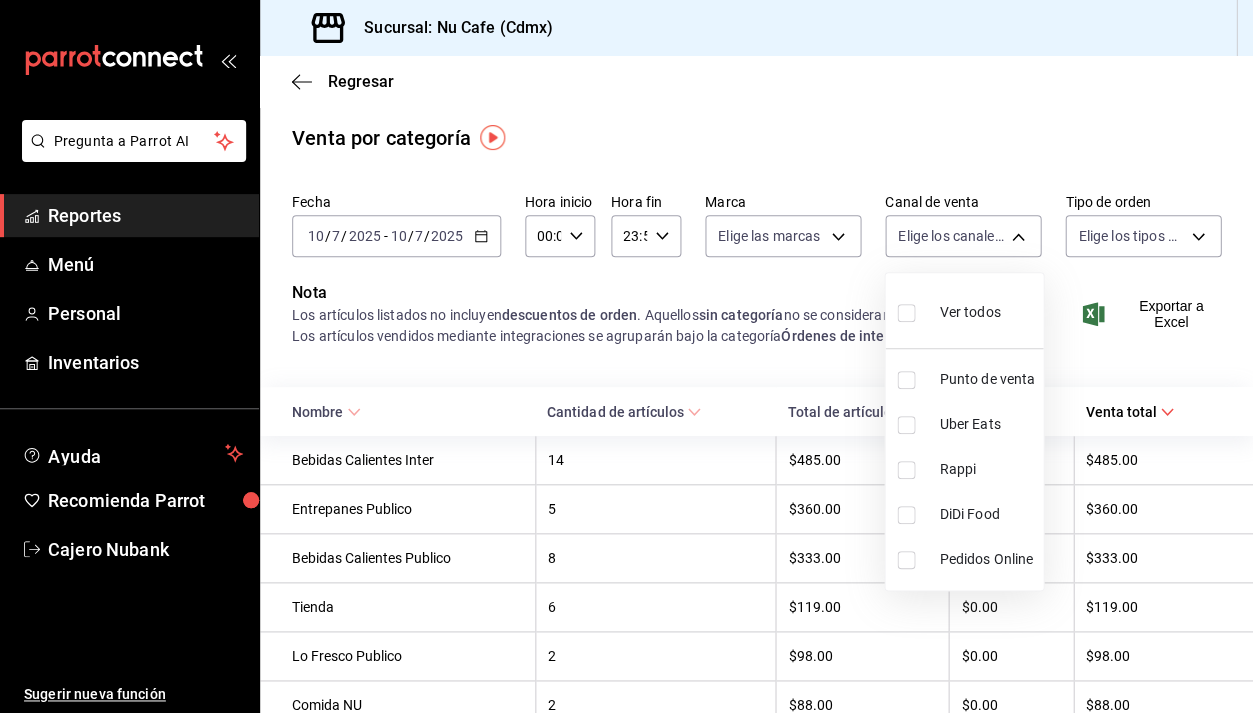 click at bounding box center [626, 356] 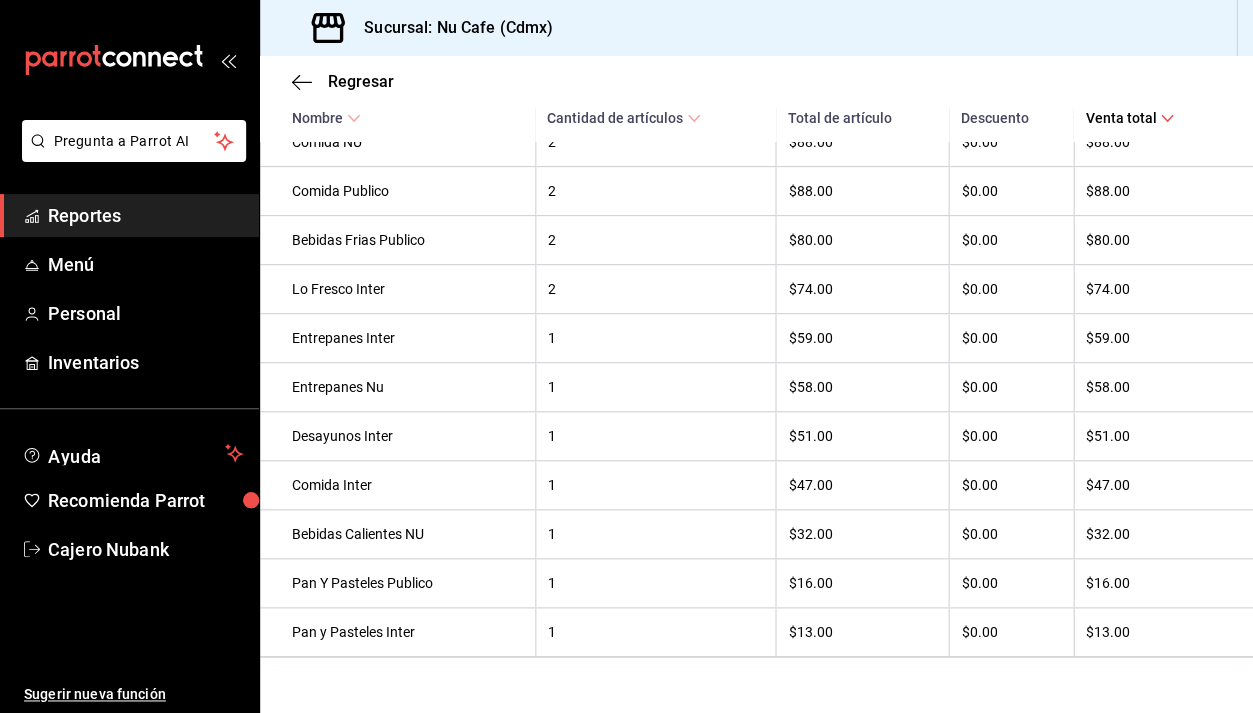 scroll, scrollTop: 586, scrollLeft: 0, axis: vertical 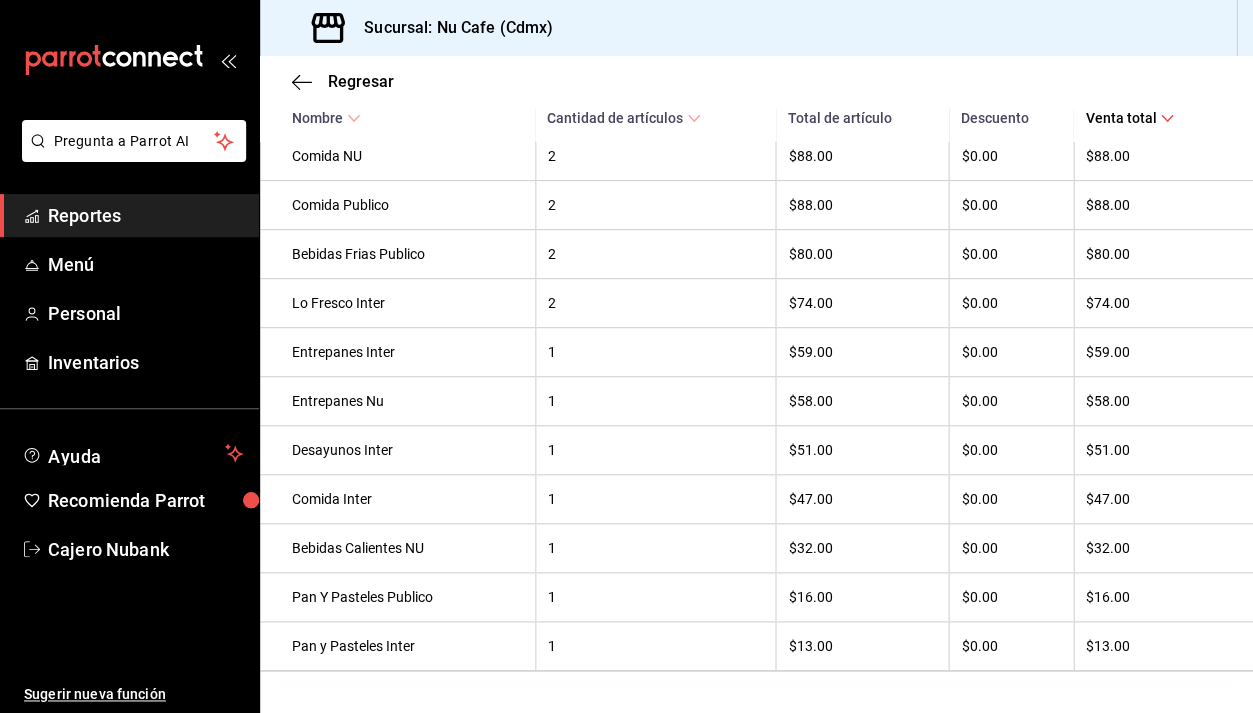 click on "Comida Inter" at bounding box center [397, 499] 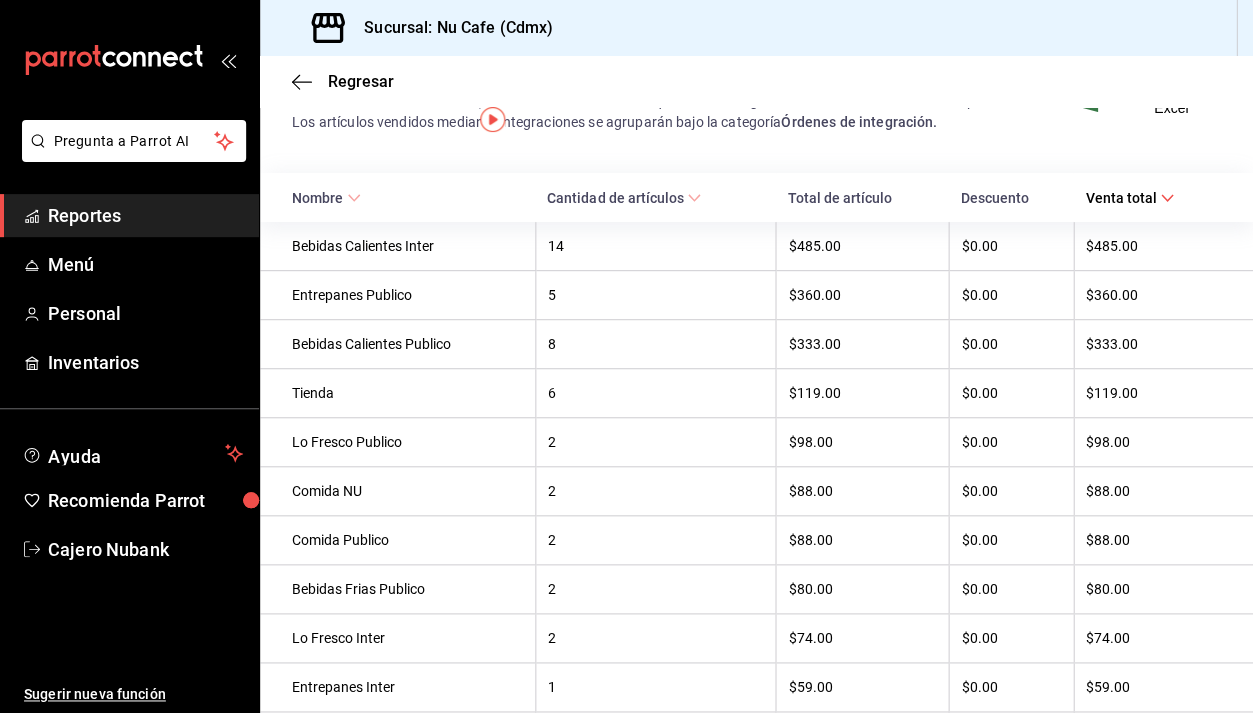 scroll, scrollTop: 0, scrollLeft: 0, axis: both 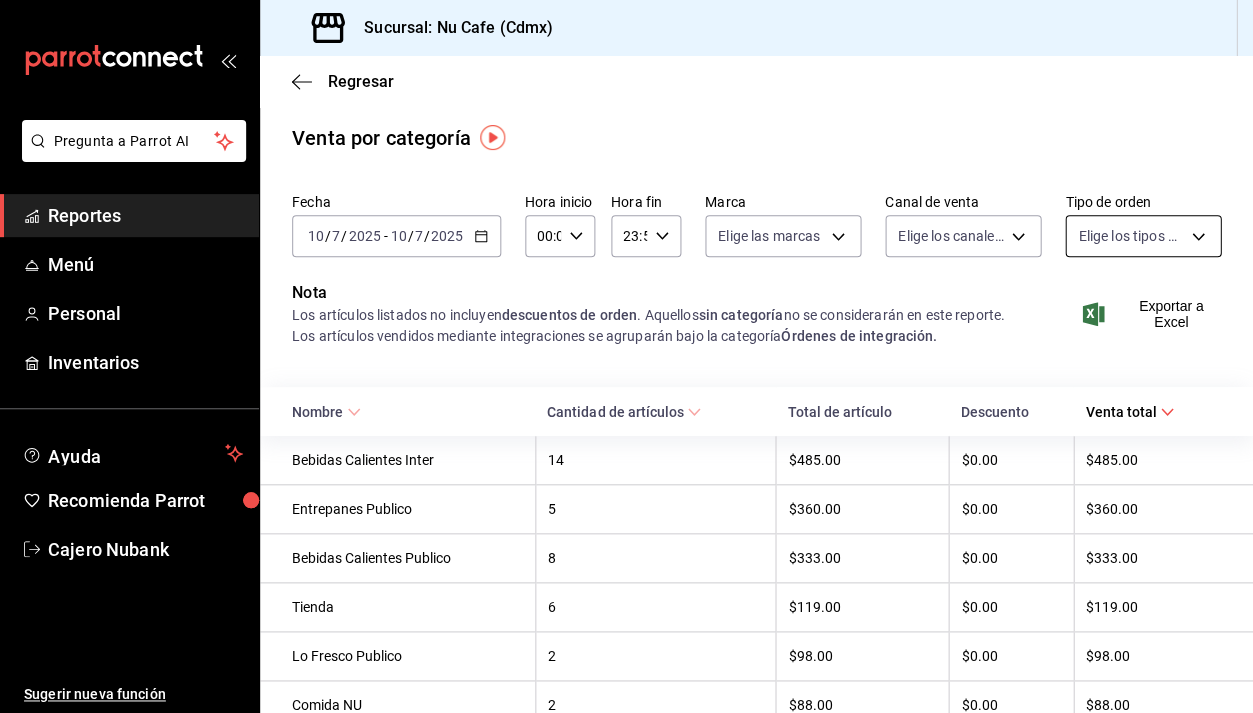 click on "Pregunta a Parrot AI Reportes   Menú   Personal   Inventarios   Ayuda Recomienda Parrot   Cajero Nubank   Sugerir nueva función   Sucursal: Nu Cafe (Cdmx) Regresar Venta por categoría Fecha [DATE] [DATE] - [DATE] [DATE] Hora inicio 00:00 Hora inicio Hora fin 23:59 Hora fin Marca Elige las marcas Canal de venta Elige los canales de venta Tipo de orden Elige los tipos de orden Nota Los artículos listados no incluyen  descuentos de orden . Aquellos  sin categoría  no se considerarán en este reporte. Los artículos vendidos mediante integraciones se agruparán bajo la categoría  Órdenes de integración. Exportar a Excel Nombre Cantidad de artículos Total de artículo Descuento Venta total Bebidas Calientes Inter 14 $485.00 $0.00 $485.00 Entrepanes Publico 5 $360.00 $0.00 $360.00 Bebidas Calientes Publico 8 $333.00 $0.00 $333.00 Tienda 6 $119.00 $0.00 $119.00 Lo Fresco Publico 2 $98.00 $0.00 $98.00 Comida NU 2 $88.00 $0.00 $88.00 Comida Publico 2 $88.00 $0.00 $88.00 2 $80.00 $0.00 2" at bounding box center [626, 356] 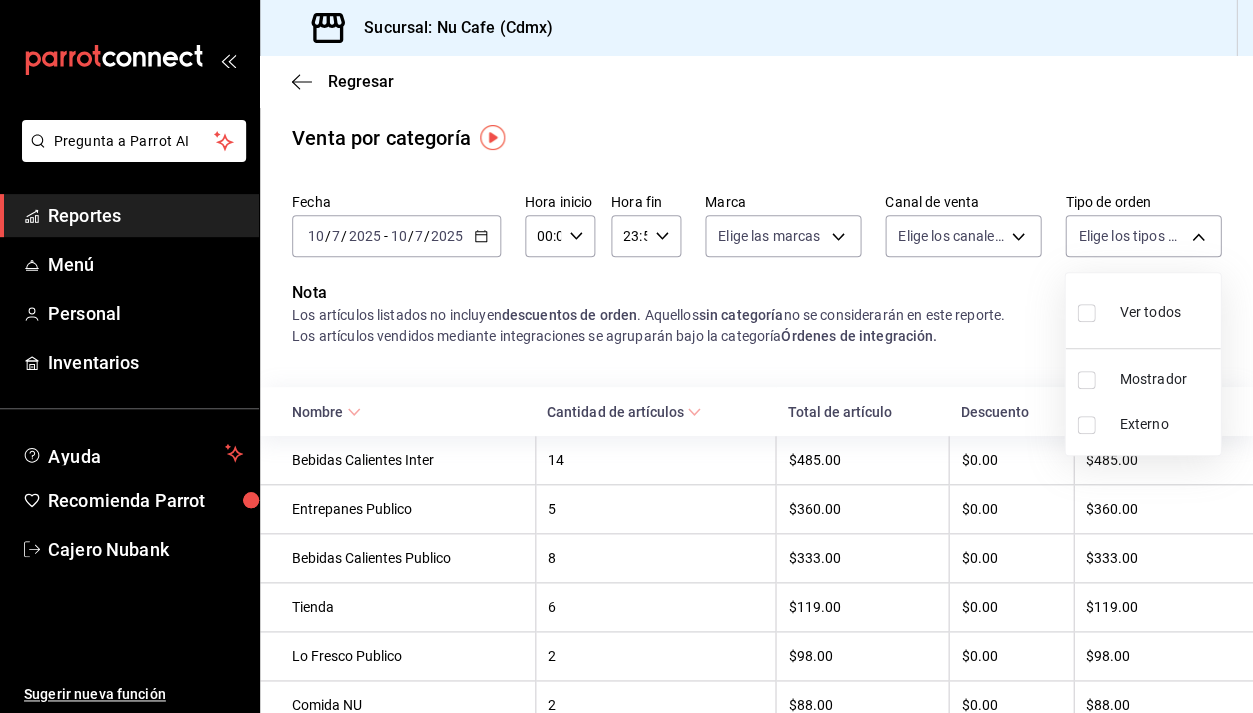 click at bounding box center [1086, 380] 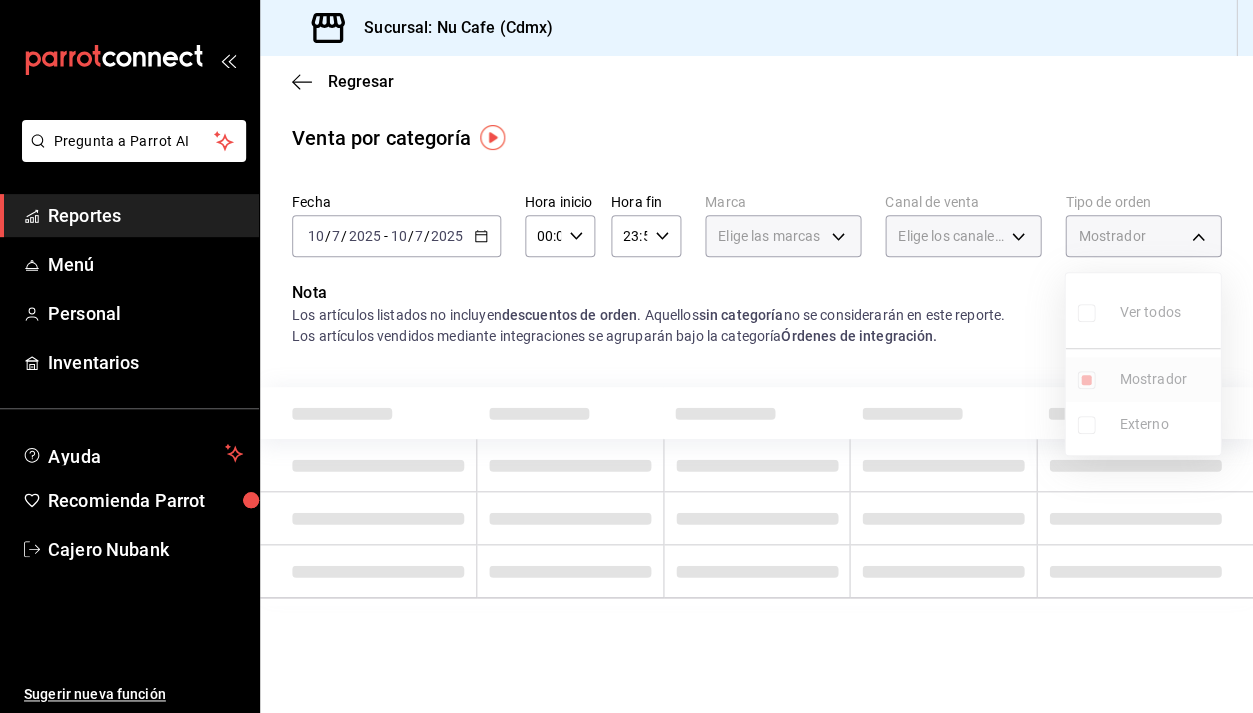 type on "d409e3e4-f848-45d4-bd72-c8192f304ae5" 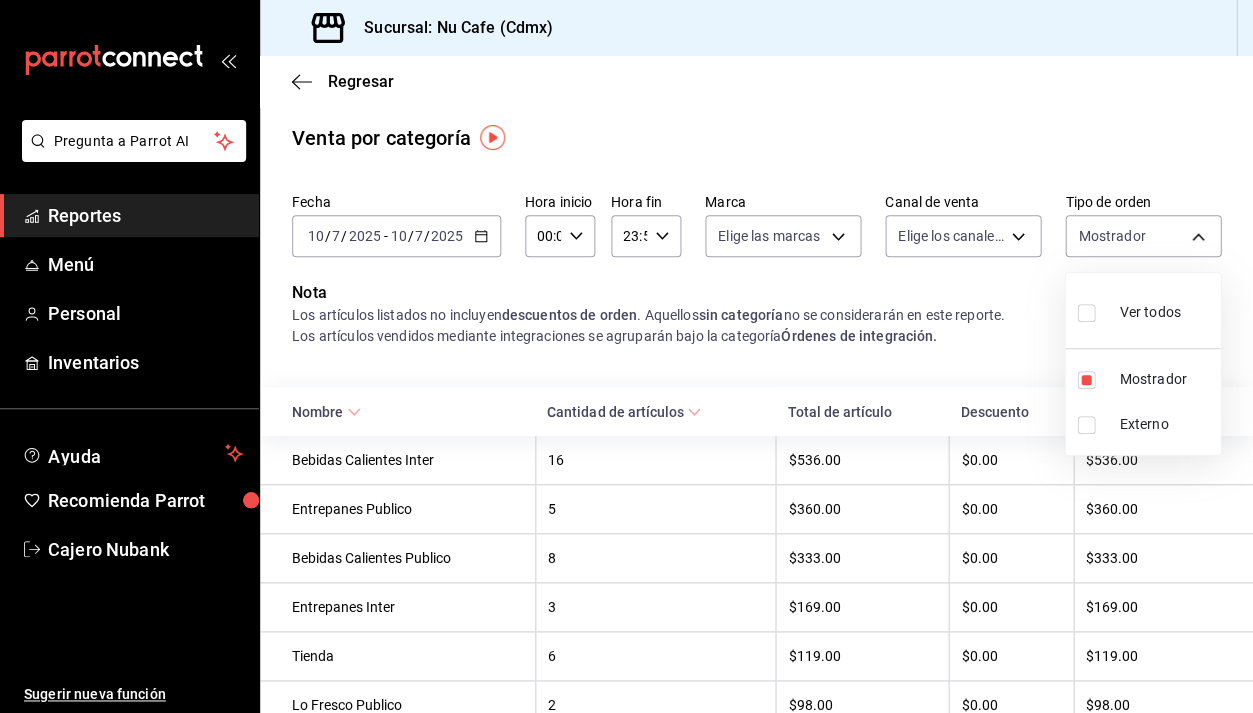click at bounding box center (626, 356) 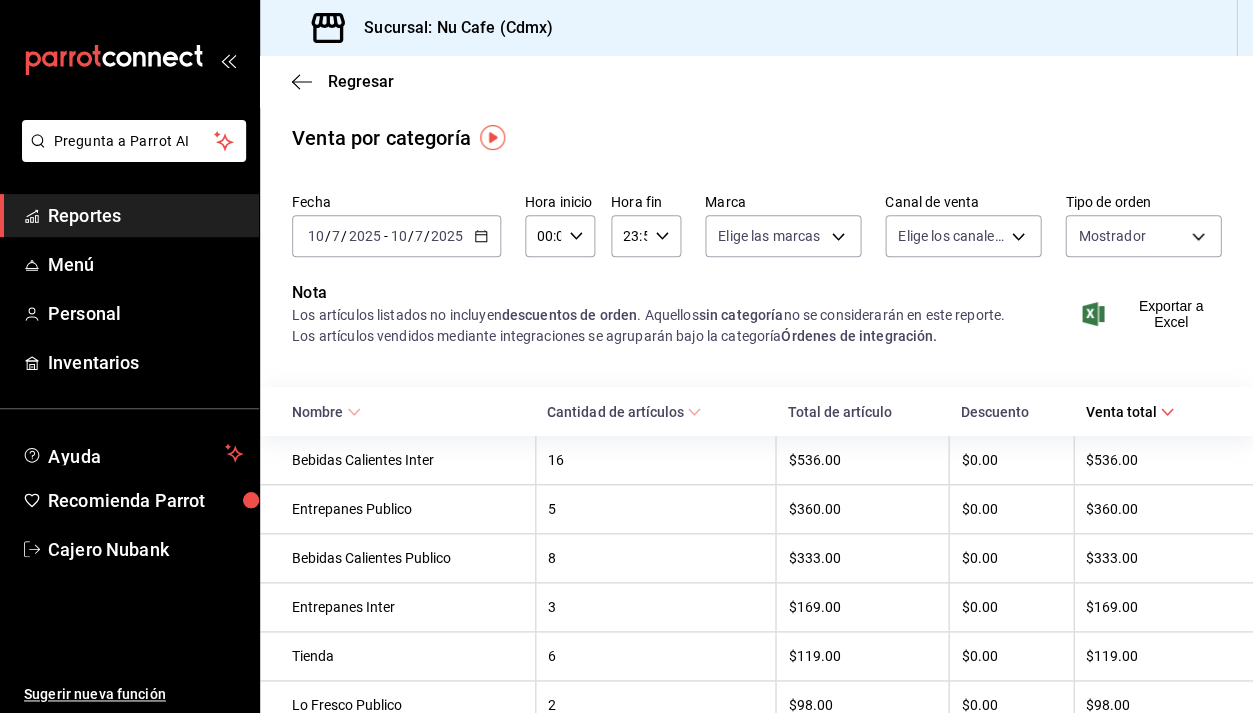click 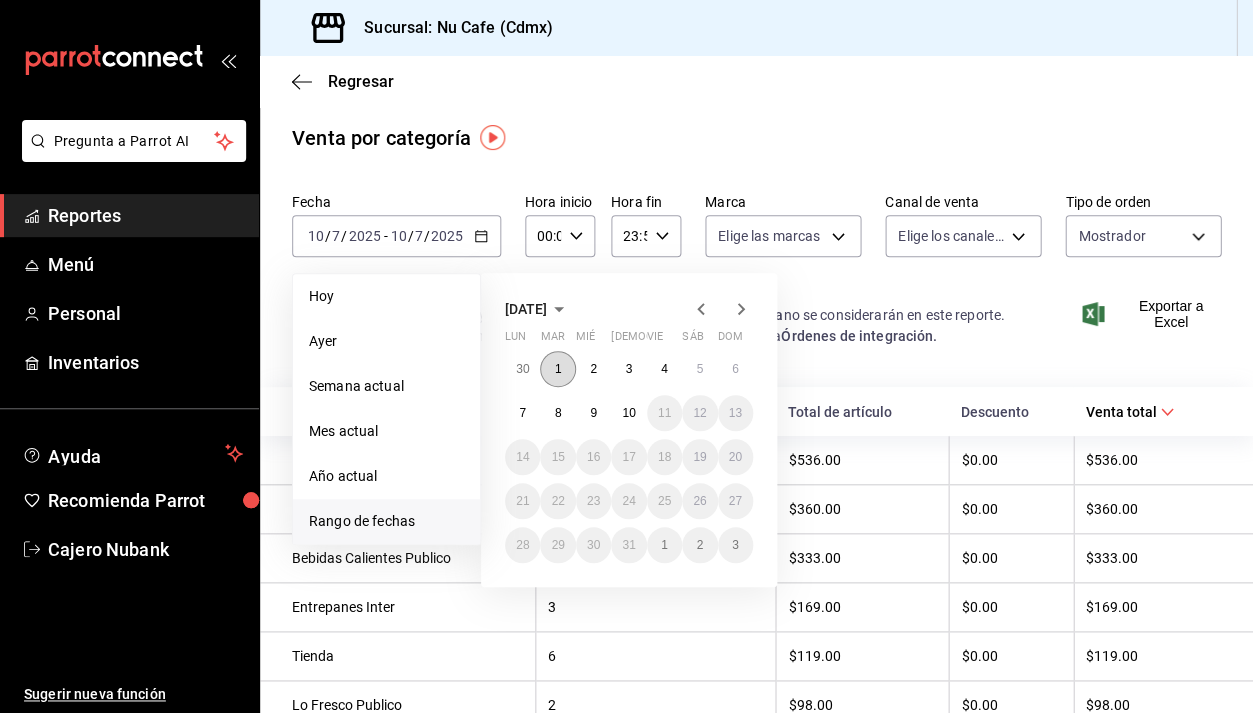 click on "1" at bounding box center [558, 369] 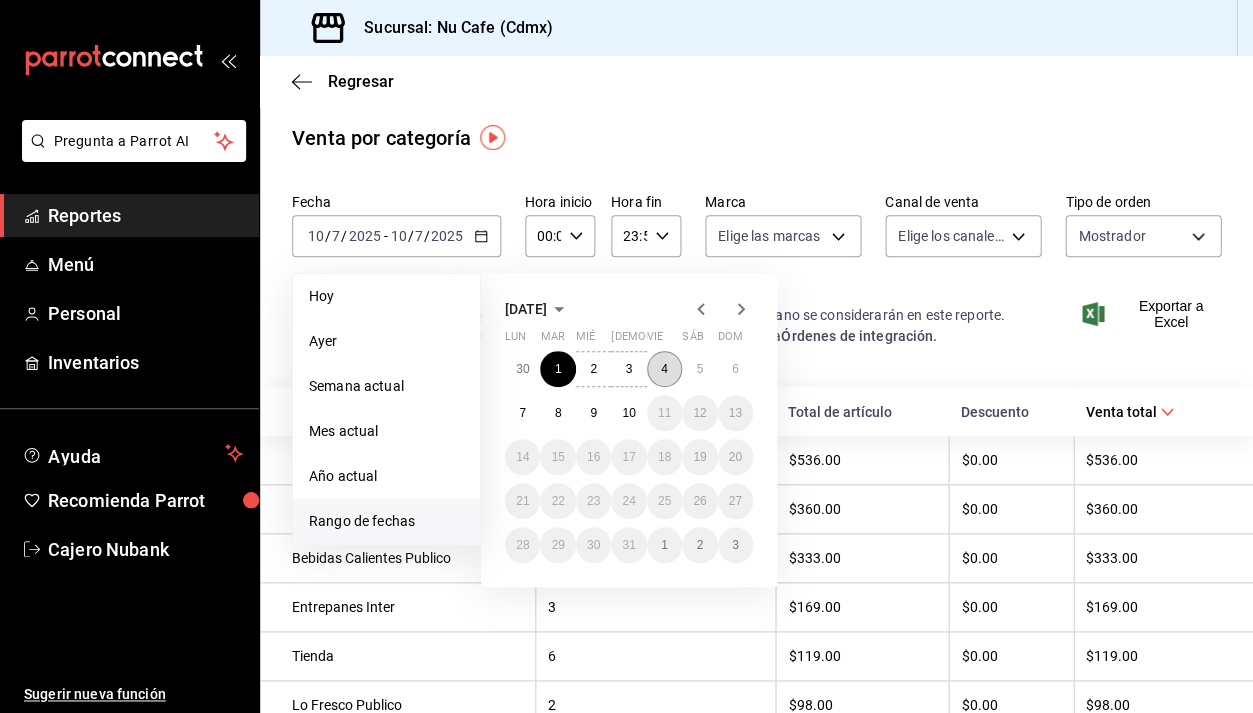 click on "4" at bounding box center (664, 369) 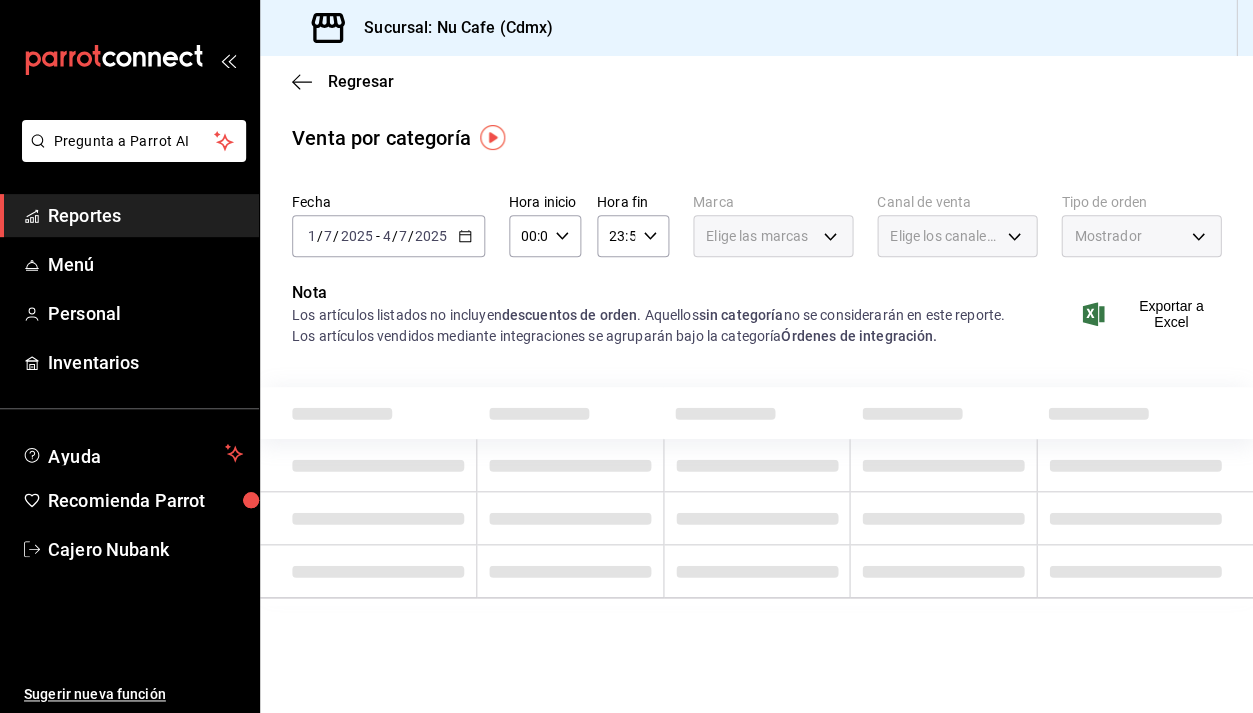 click on "Nota Los artículos listados no incluyen  descuentos de orden . Aquellos  sin categoría  no se considerarán en este reporte. Los artículos vendidos mediante integraciones se agruparán bajo la categoría  Órdenes de integración. Exportar a Excel" at bounding box center [756, 326] 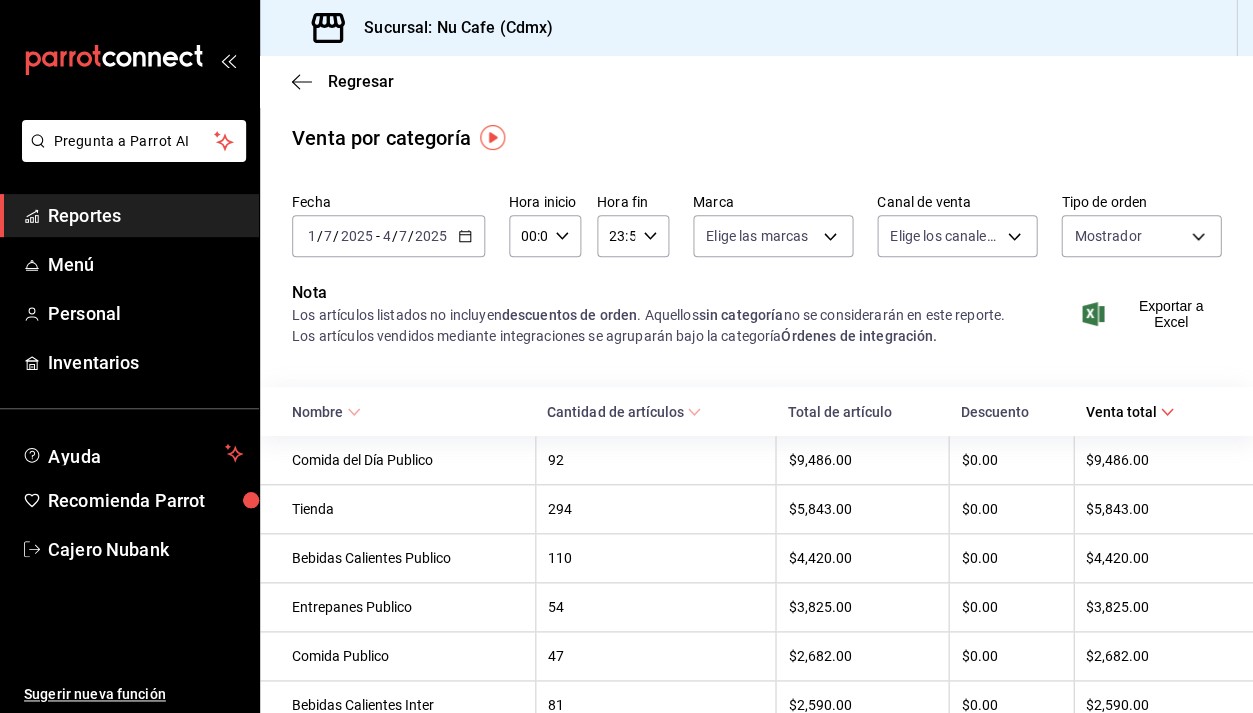 click on "[DATE] [DATE] - [DATE] [DATE]" at bounding box center (388, 236) 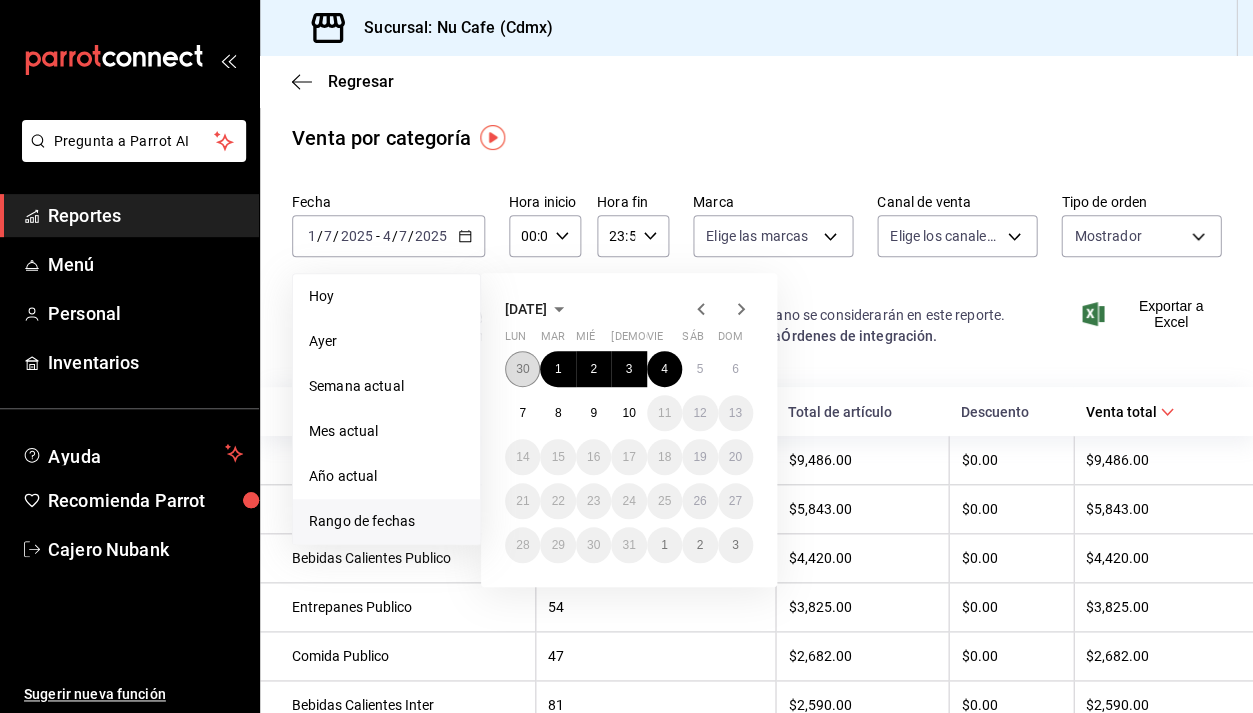 click on "30" at bounding box center [522, 369] 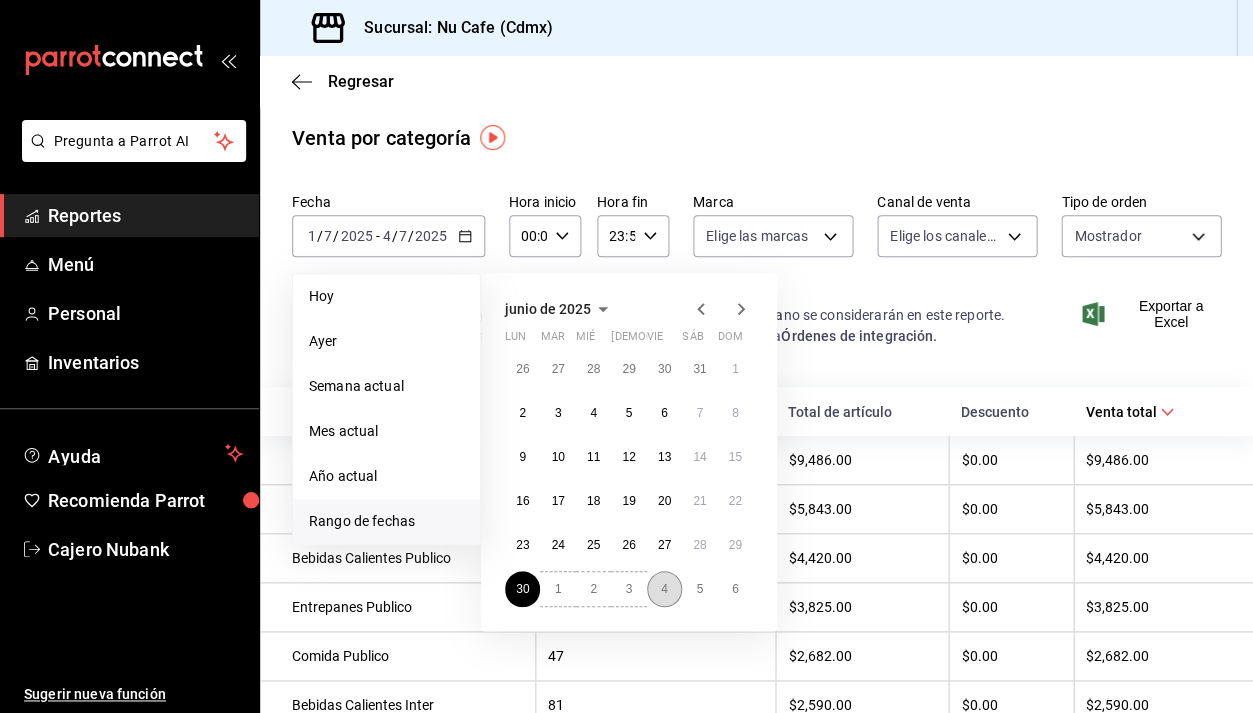 click on "4" at bounding box center (664, 589) 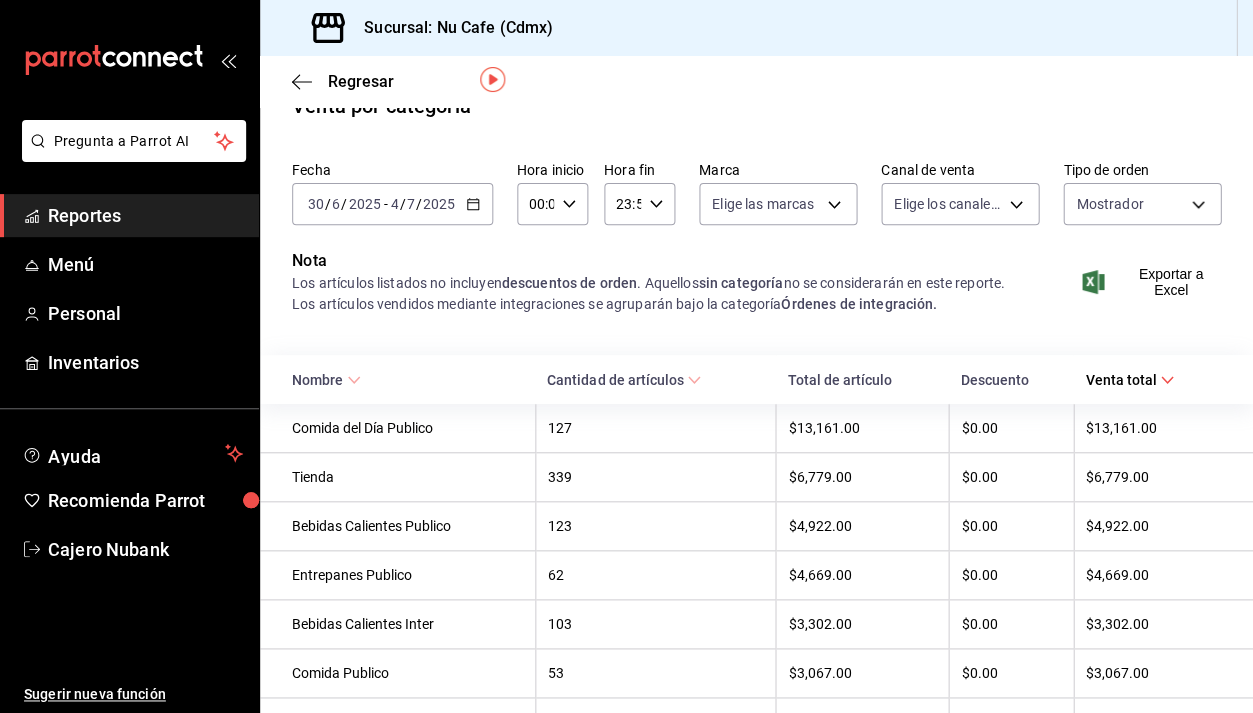 scroll, scrollTop: 58, scrollLeft: 0, axis: vertical 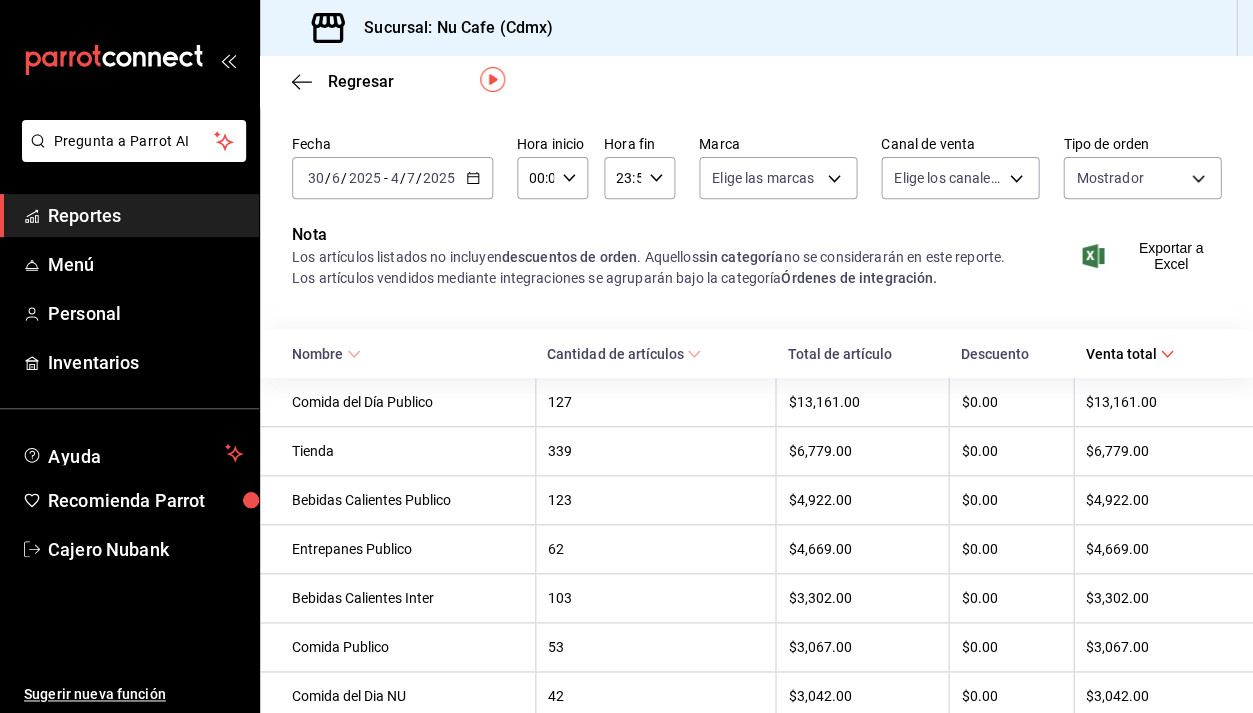 click on "Cantidad de artículos" at bounding box center [624, 354] 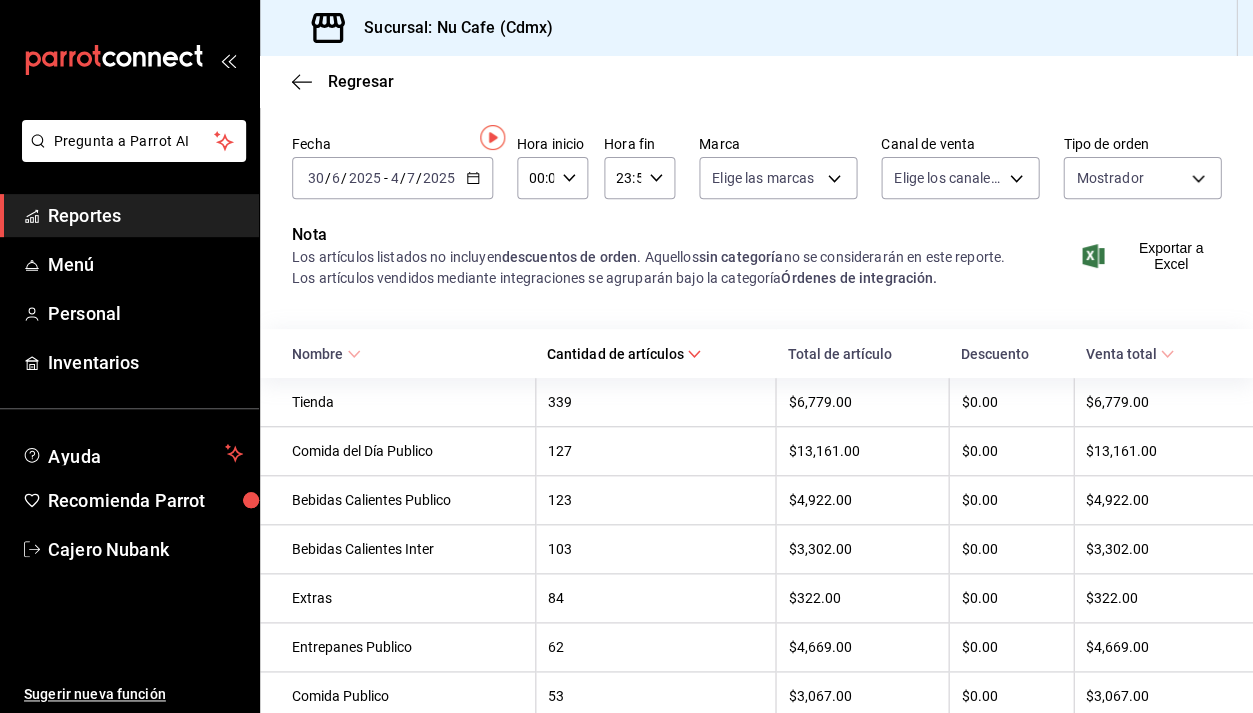 scroll, scrollTop: 0, scrollLeft: 0, axis: both 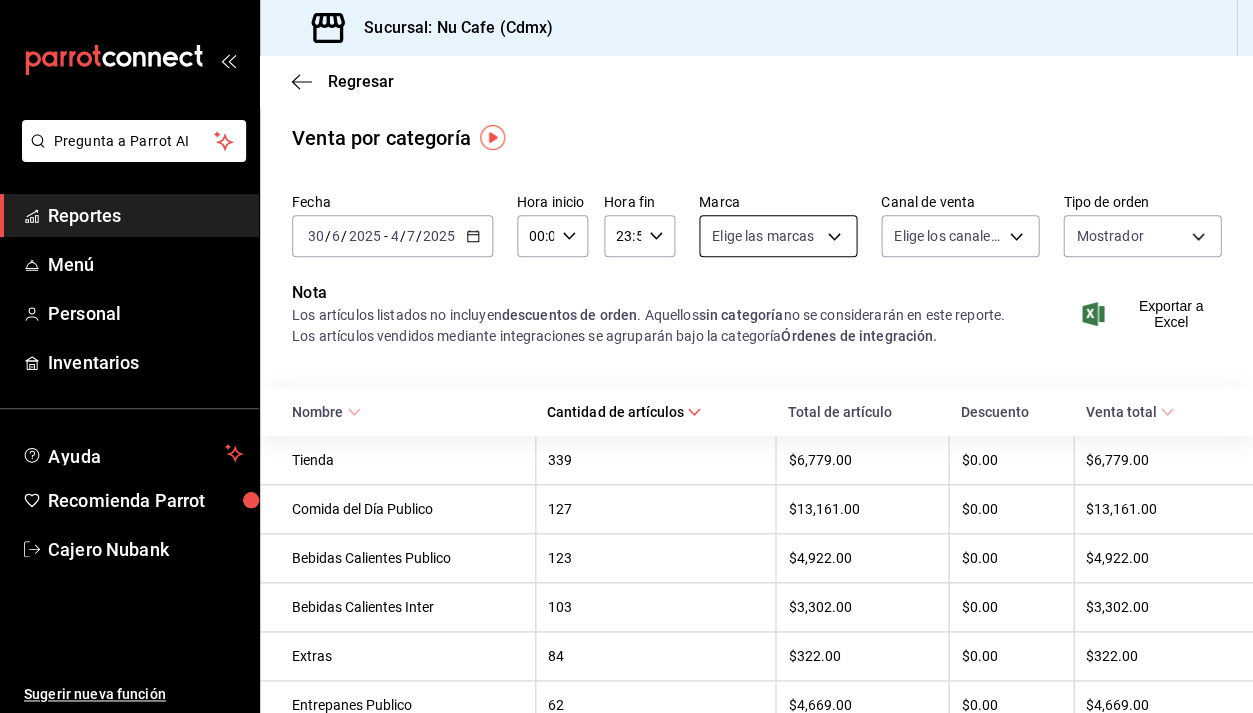 click on "Pregunta a Parrot AI Reportes   Menú   Personal   Inventarios   Ayuda Recomienda Parrot   Cajero Nubank   Sugerir nueva función   Sucursal: Nu Cafe (Cdmx) Regresar Venta por categoría Fecha [DATE] [DATE] - [DATE] [DATE] Hora inicio 00:00 Hora inicio Hora fin 23:59 Hora fin Marca Elige las marcas Canal de venta Elige los canales de venta Tipo de orden Mostrador d409e3e4-f848-45d4-bd72-c8192f304ae5 Nota Los artículos listados no incluyen  descuentos de orden . Aquellos  sin categoría  no se considerarán en este reporte. Los artículos vendidos mediante integraciones se agruparán bajo la categoría  Órdenes de integración. Exportar a Excel Nombre Cantidad de artículos Total de artículo Descuento Venta total Tienda 339 $6,779.00 $0.00 $6,779.00 Comida del Día Publico 127 $13,161.00 $0.00 $13,161.00 Bebidas Calientes Publico 123 $4,922.00 $0.00 $4,922.00 Bebidas Calientes Inter 103 $3,302.00 $0.00 $3,302.00 Extras 84 $322.00 $0.00 $322.00 Entrepanes Publico 62 $4,669.00 $0.00 53 53" at bounding box center [626, 356] 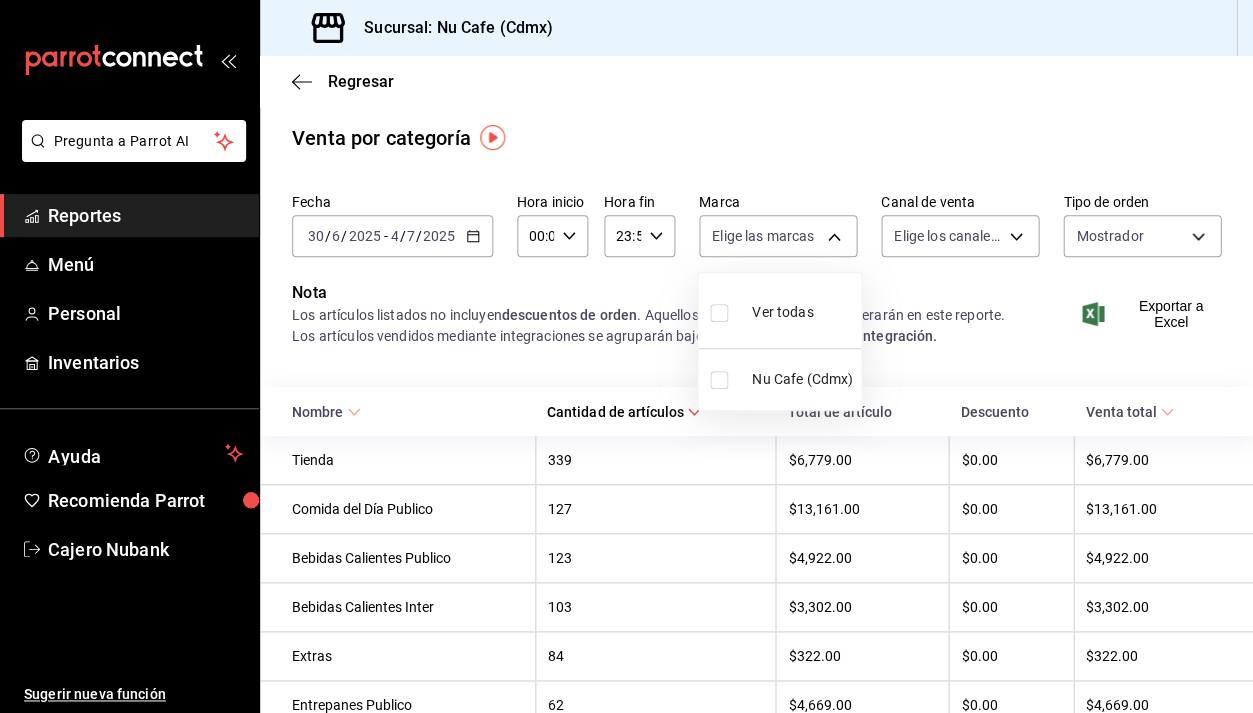 click at bounding box center [719, 380] 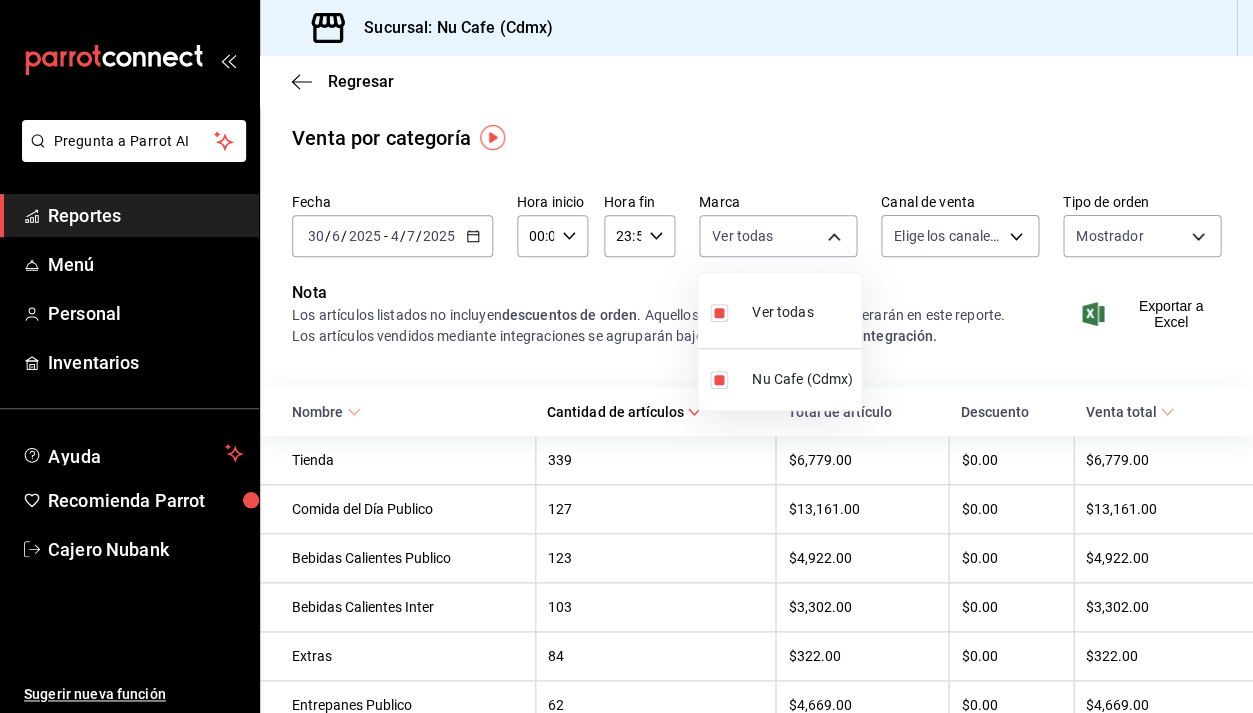 click at bounding box center (626, 356) 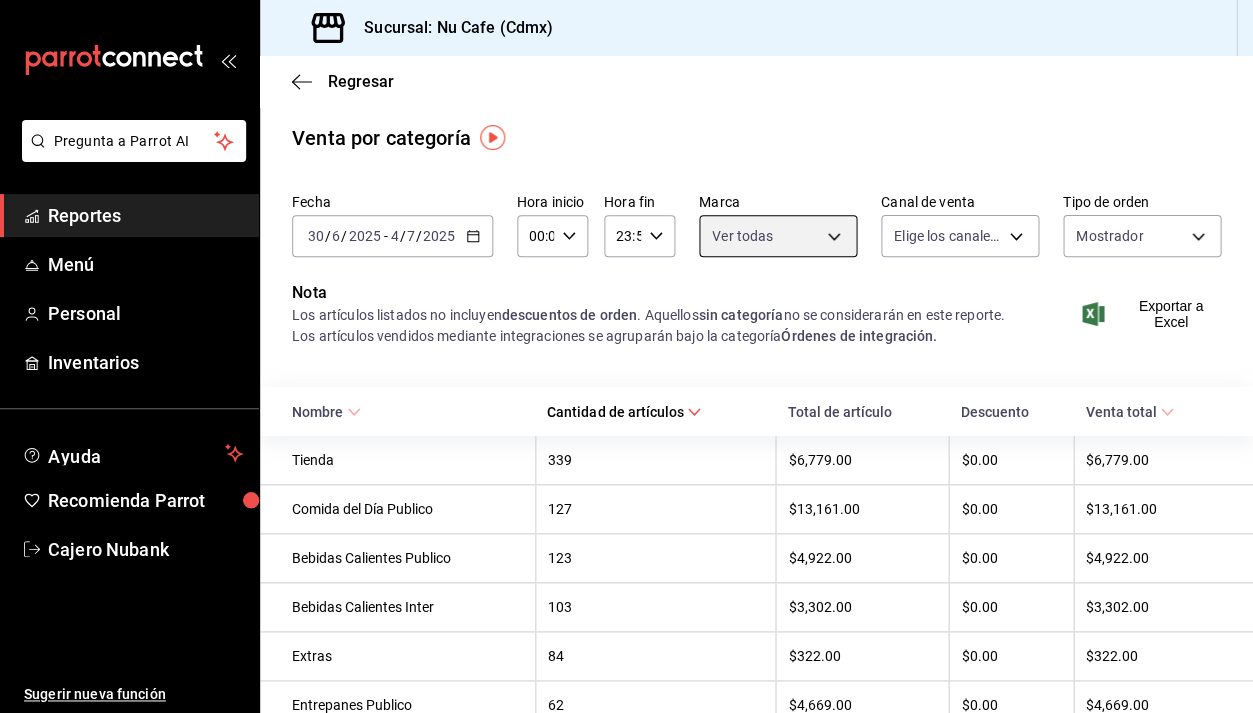 scroll, scrollTop: 0, scrollLeft: 0, axis: both 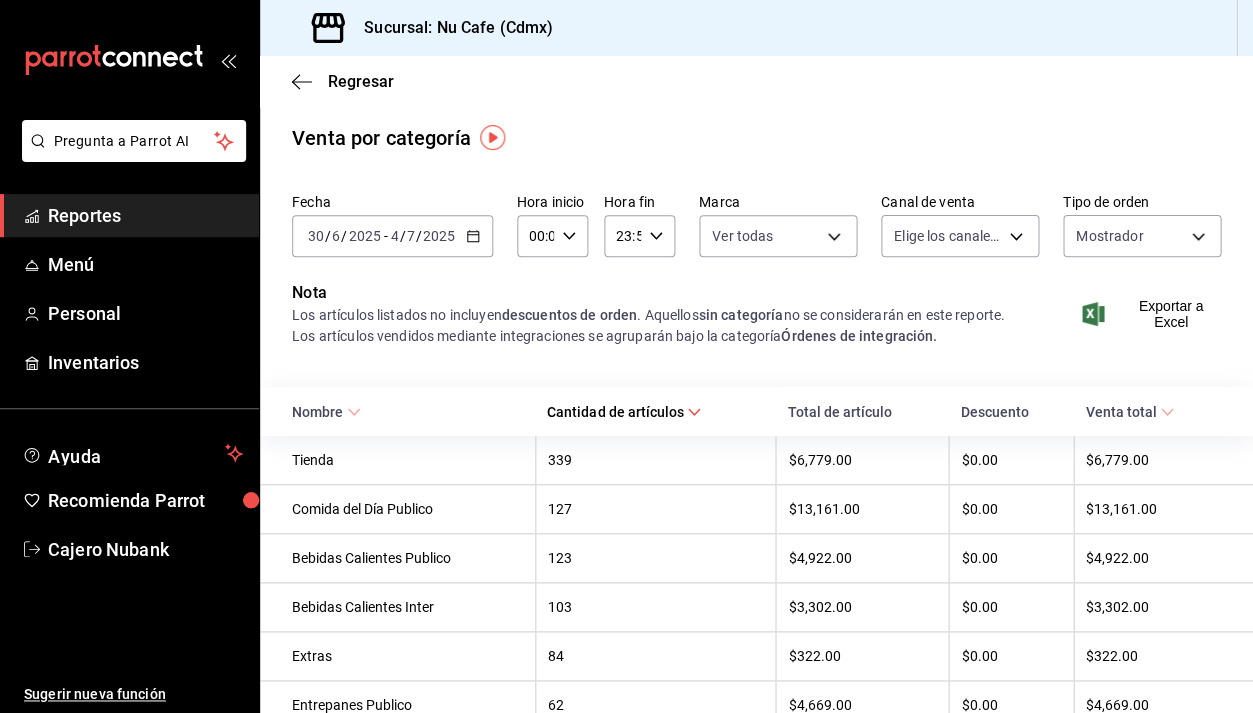 click on "Reportes" at bounding box center [145, 215] 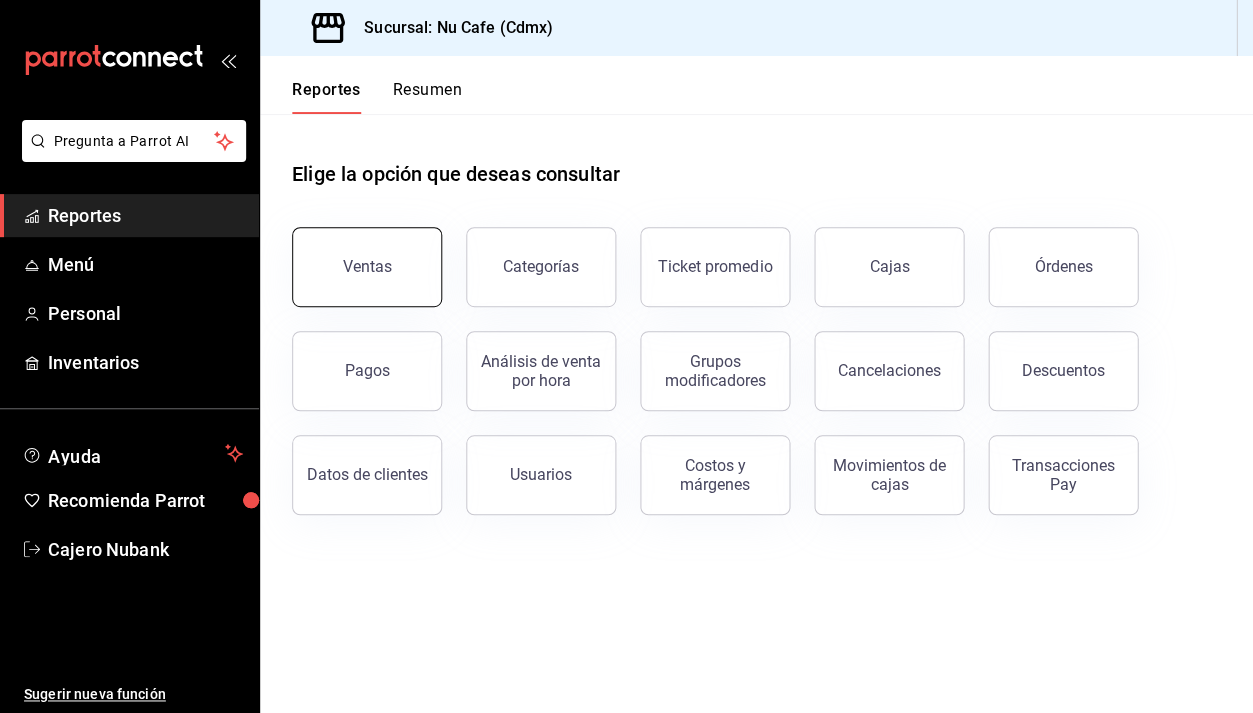 click on "Ventas" at bounding box center (367, 267) 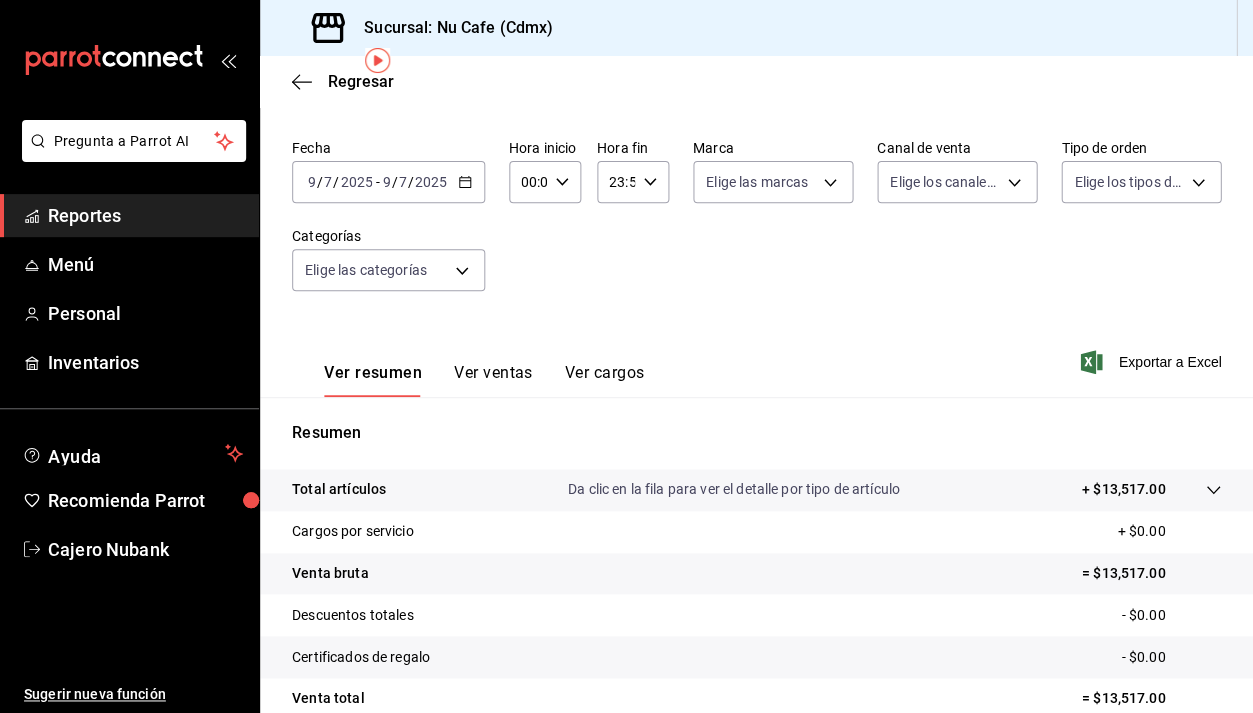 scroll, scrollTop: 86, scrollLeft: 0, axis: vertical 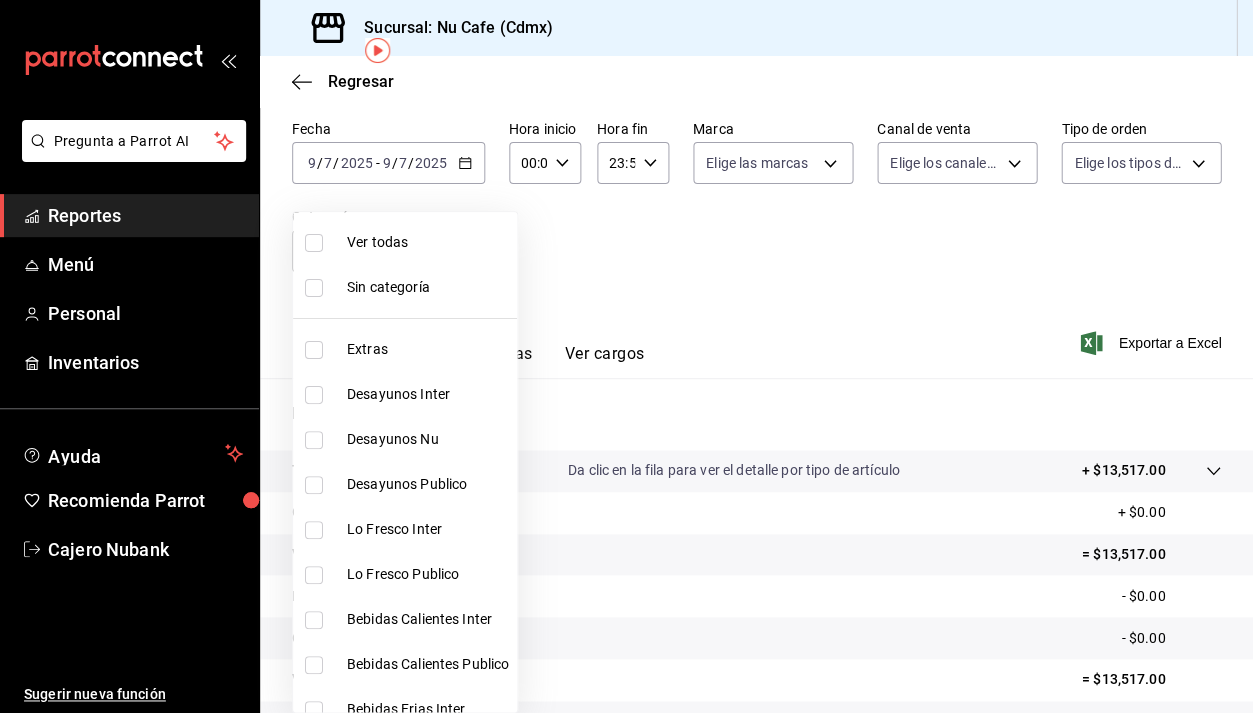 click on "Pregunta a Parrot AI Reportes   Menú   Personal   Inventarios   Ayuda Recomienda Parrot   Cajero Nubank   Sugerir nueva función   Sucursal: Nu Cafe (Cdmx) Regresar Ventas Los artículos listados no incluyen descuentos de orden y el filtro de fechas está limitado a un máximo de 31 días. Fecha [DATE] [DATE] - [DATE] [DATE] Hora inicio 00:00 Hora inicio Hora fin 23:59 Hora fin Marca Elige las marcas Canal de venta Elige los canales de venta Tipo de orden Elige los tipos de orden Categorías Elige las categorías Ver resumen Ver ventas Ver cargos Exportar a Excel Resumen Total artículos Da clic en la fila para ver el detalle por tipo de artículo + $13,517.00 Cargos por servicio + $0.00 Venta bruta = $13,517.00 Descuentos totales - $0.00 Certificados de regalo - $0.00 Venta total = $13,517.00 Impuestos - $1,709.66 Venta neta = $11,807.34 Pregunta a Parrot AI Reportes   Menú   Personal   Inventarios   Ayuda Recomienda Parrot   Cajero Nubank   Sugerir nueva función   Ver video tutorial" at bounding box center (626, 356) 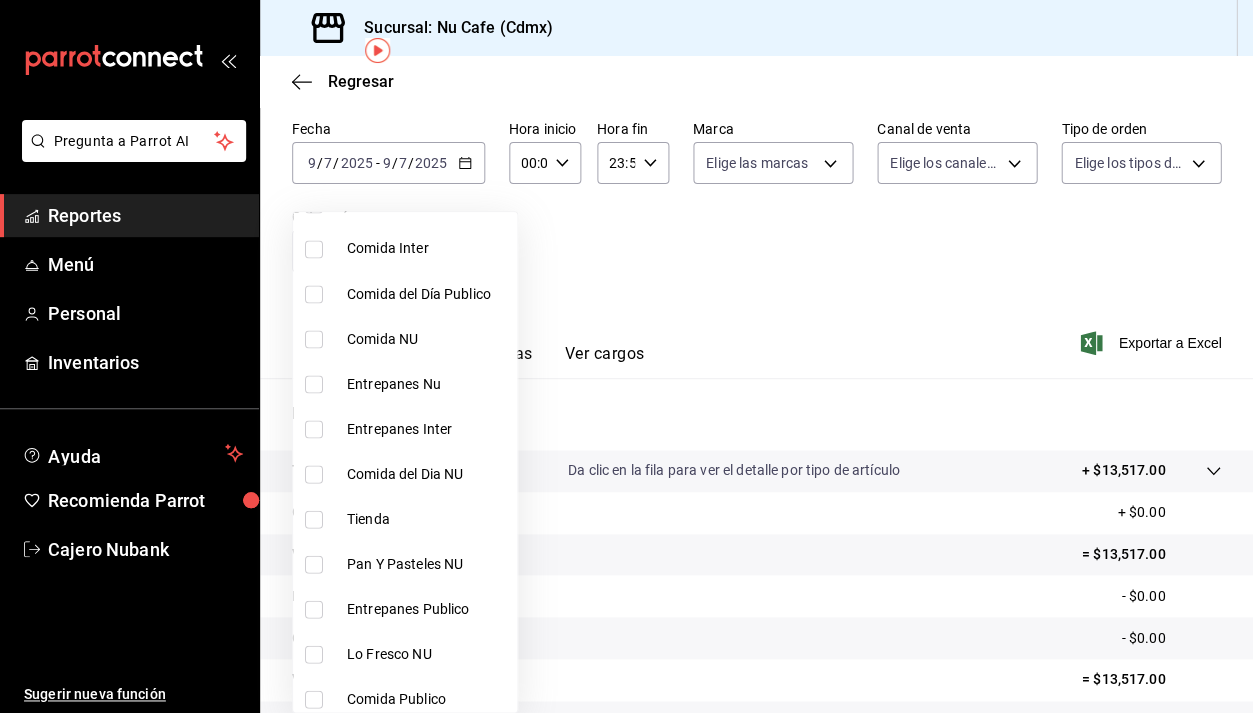 scroll, scrollTop: 693, scrollLeft: 0, axis: vertical 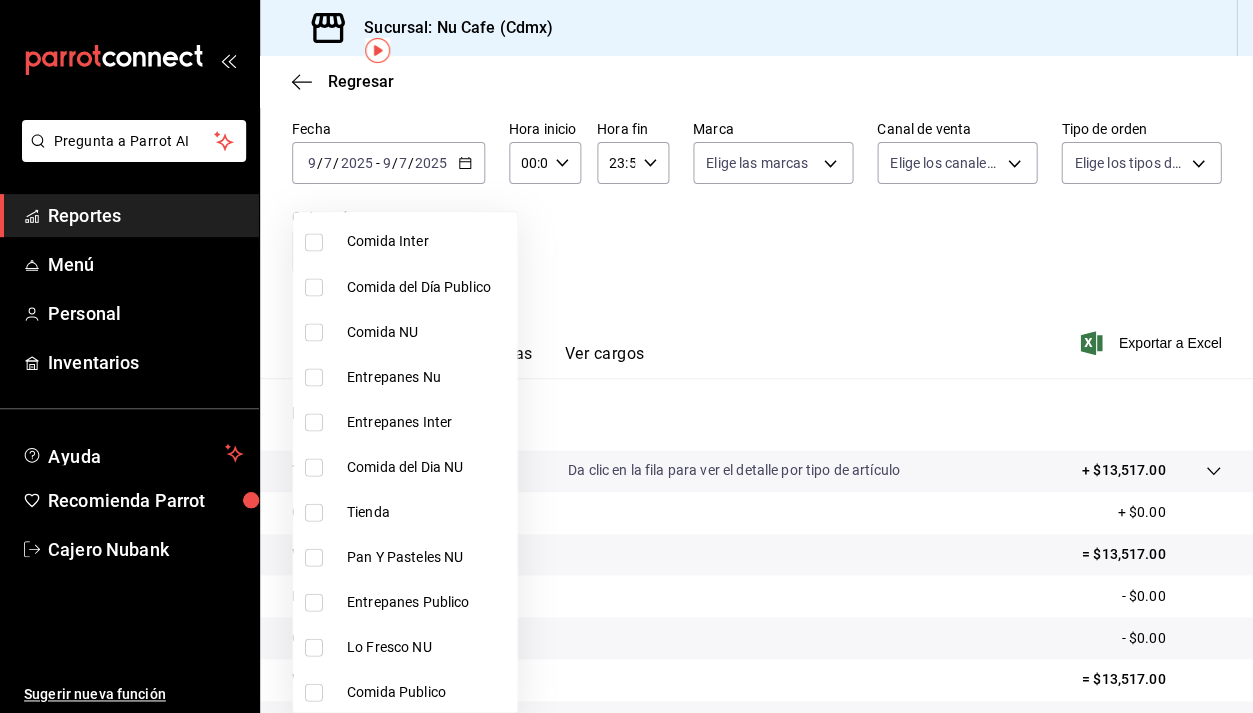 click on "Tienda" at bounding box center [428, 511] 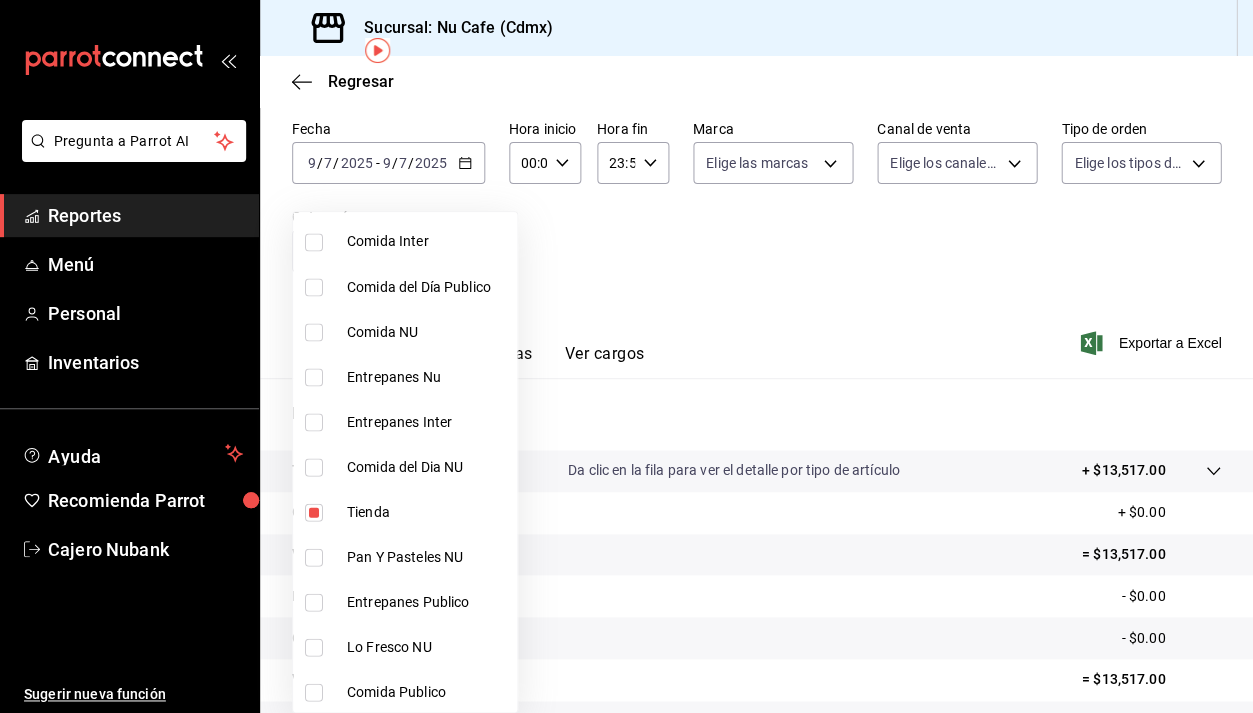 type on "60253407-c5d6-4700-b19c-0f80ea1540e1" 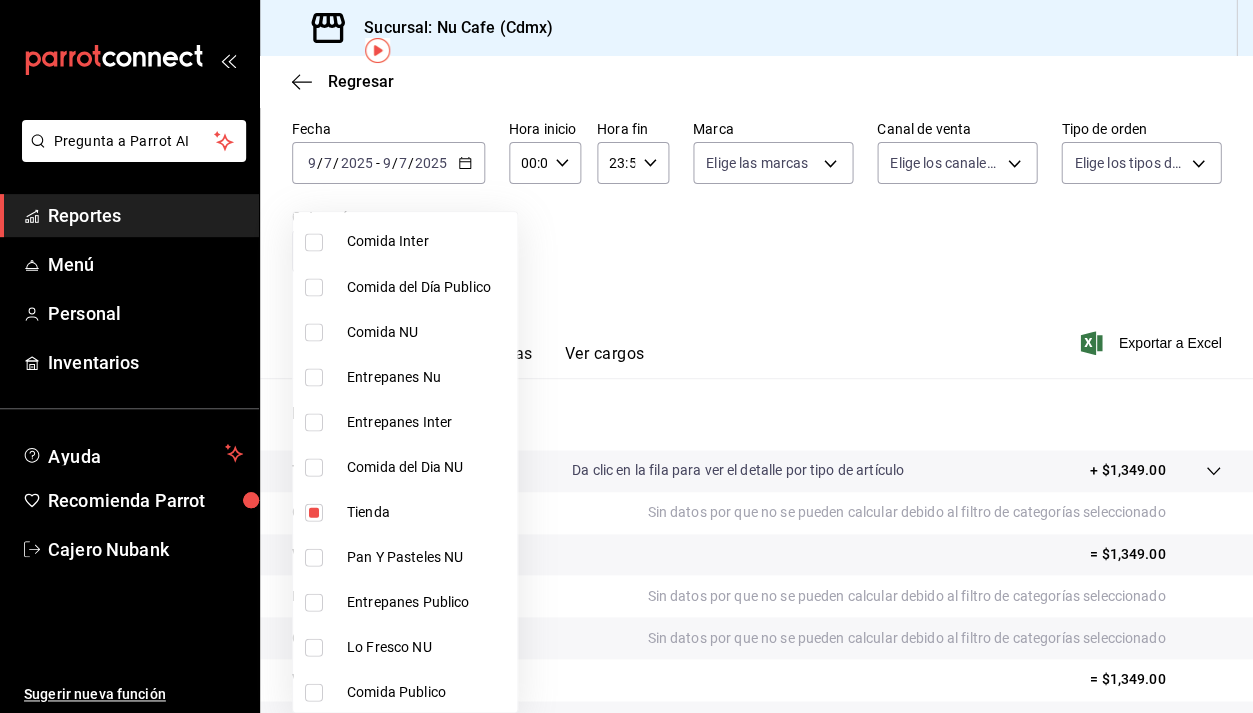click at bounding box center (626, 356) 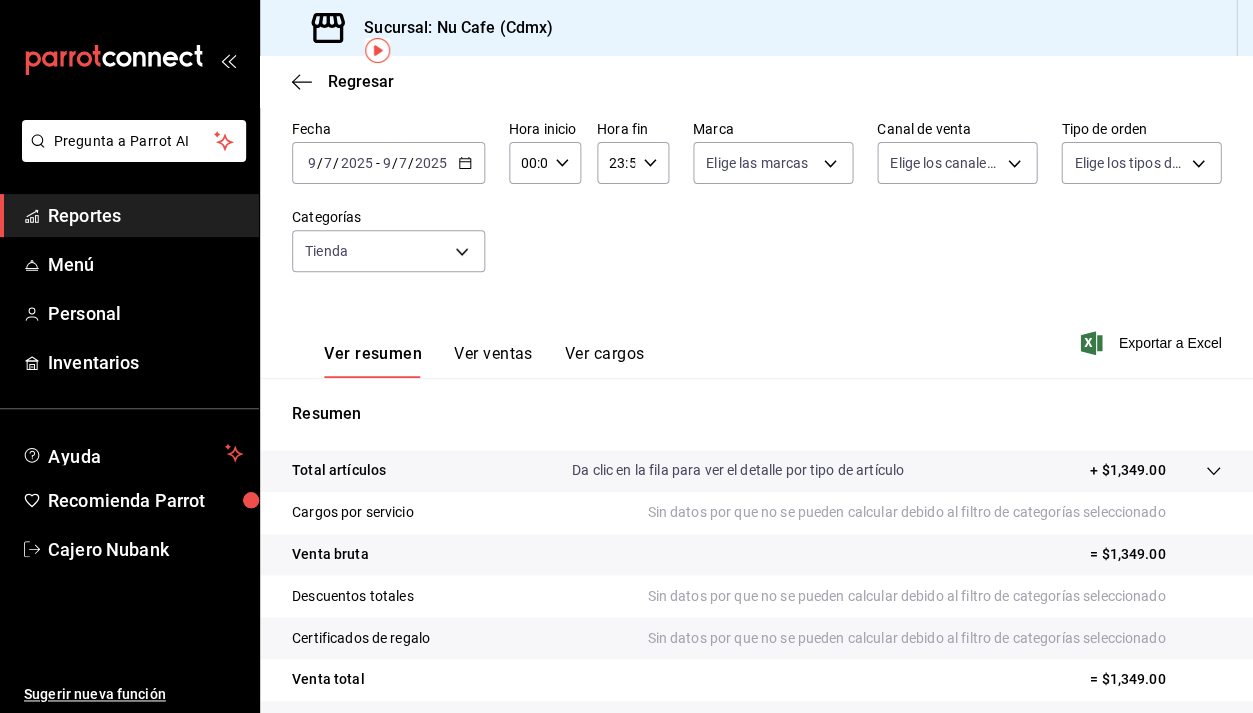 click 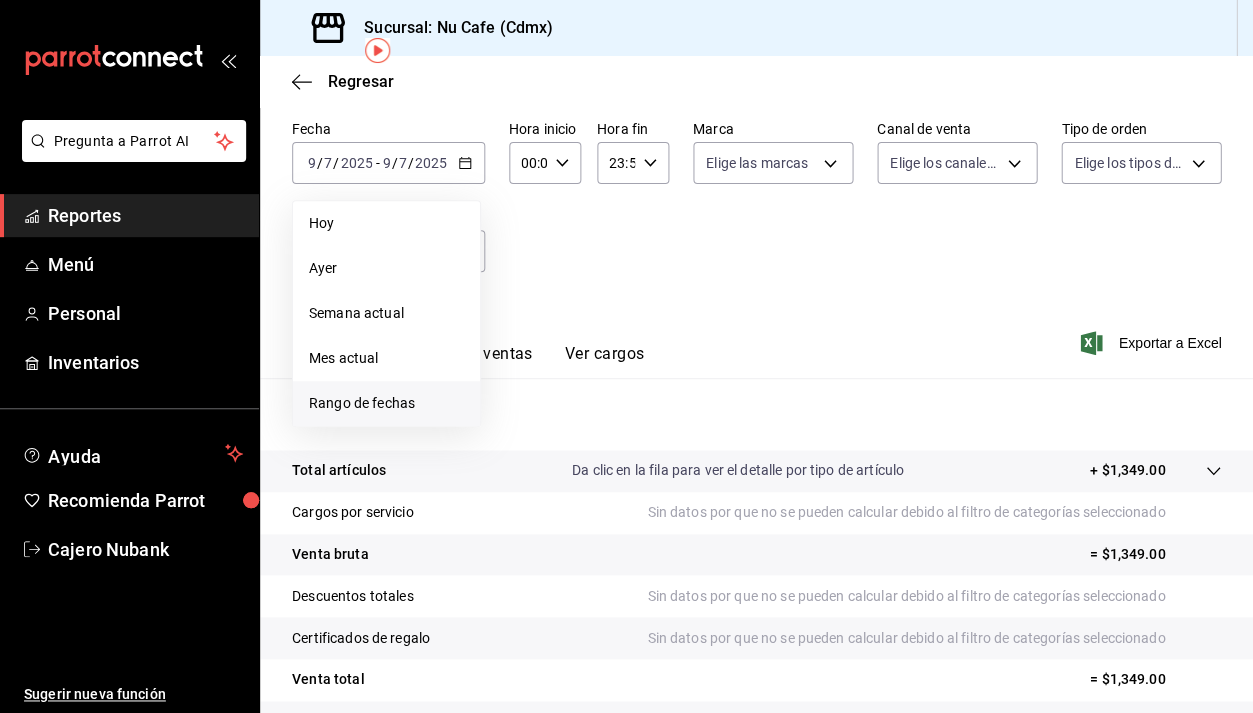 click on "Rango de fechas" at bounding box center (386, 403) 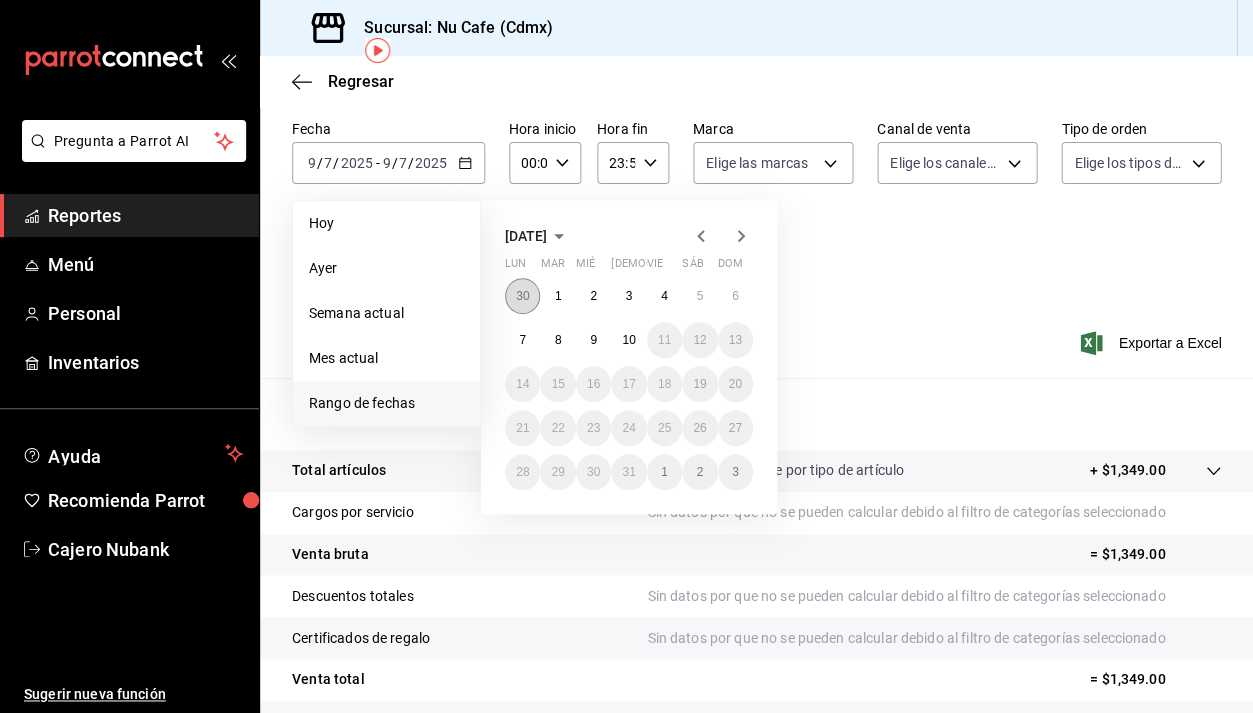click on "30" at bounding box center [522, 296] 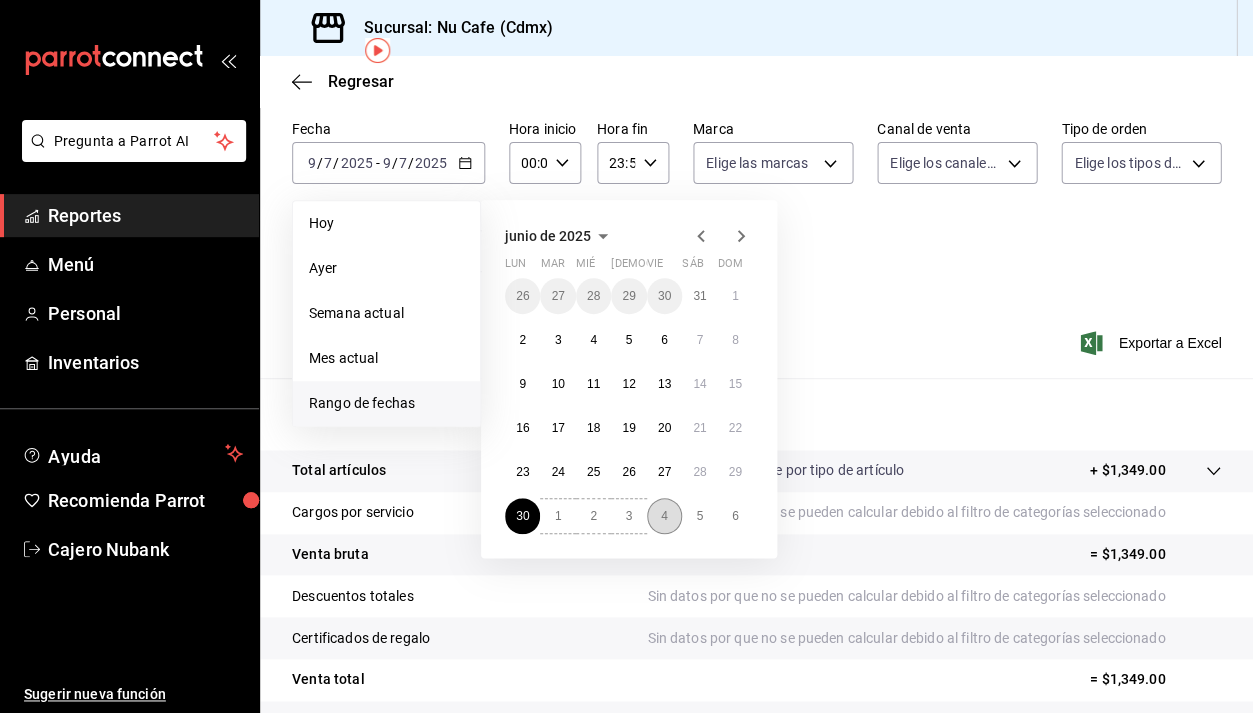 click on "4" at bounding box center [664, 516] 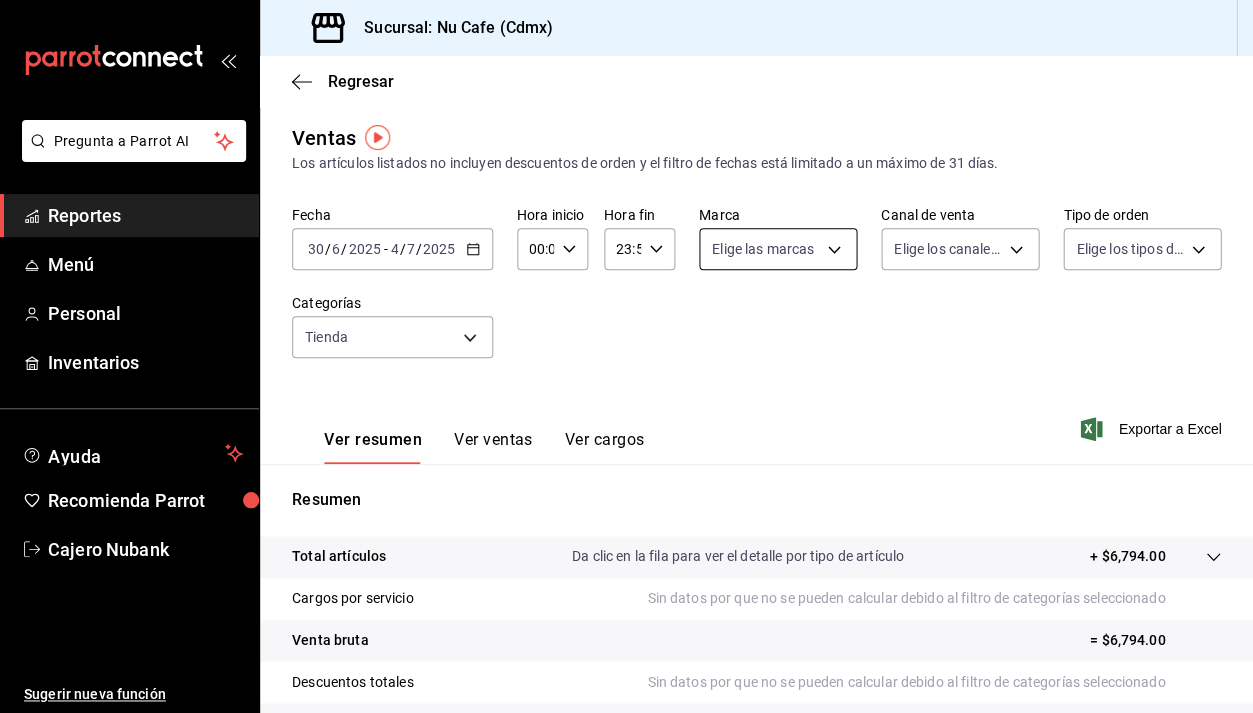 scroll, scrollTop: 0, scrollLeft: 0, axis: both 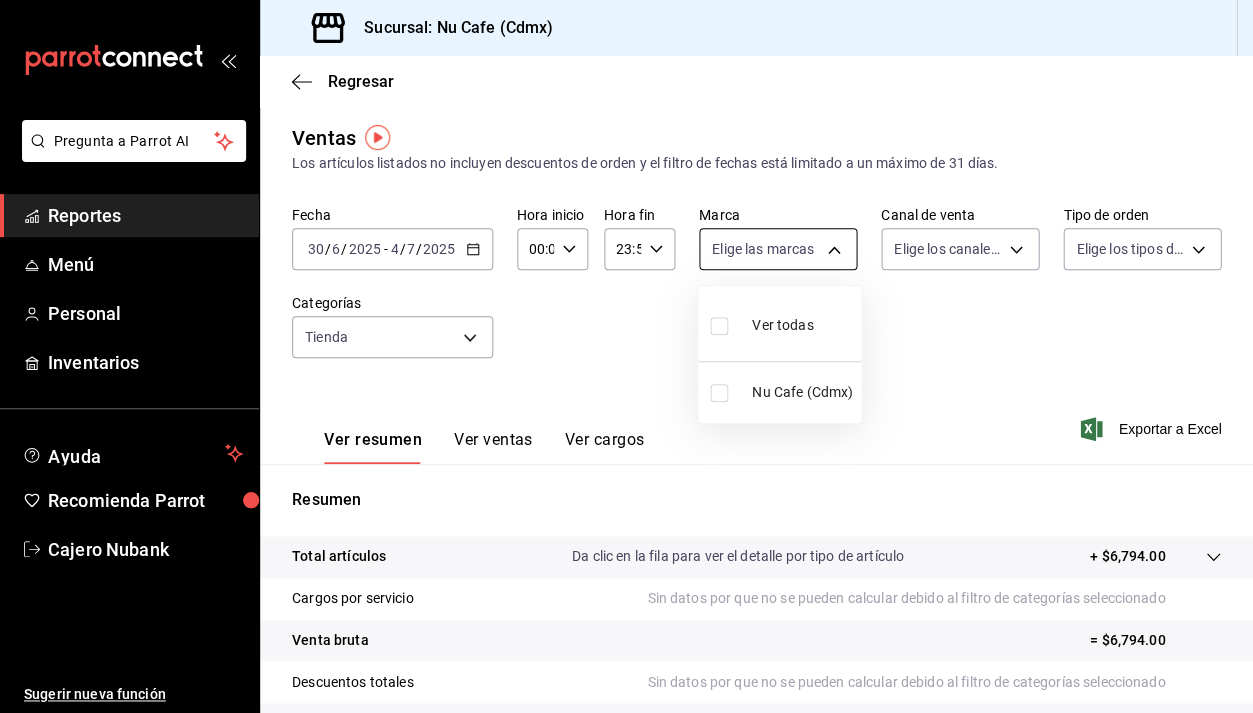 click on "Pregunta a Parrot AI Reportes   Menú   Personal   Inventarios   Ayuda Recomienda Parrot   Cajero Nubank   Sugerir nueva función   Sucursal: Nu Cafe (Cdmx) Regresar Ventas Los artículos listados no incluyen descuentos de orden y el filtro de fechas está limitado a un máximo de 31 días. Fecha [DATE] [DATE] - [DATE] [DATE] Hora inicio 00:00 Hora inicio Hora fin 23:59 Hora fin Marca Elige las marcas Canal de venta Elige los canales de venta Tipo de orden Elige los tipos de orden Categorías Tienda 60253407-c5d6-4700-b19c-0f80ea1540e1 Ver resumen Ver ventas Ver cargos Exportar a Excel Resumen Total artículos Da clic en la fila para ver el detalle por tipo de artículo + $6,794.00 Cargos por servicio  Sin datos por que no se pueden calcular debido al filtro de categorías seleccionado Venta bruta = $6,794.00 Descuentos totales  Sin datos por que no se pueden calcular debido al filtro de categorías seleccionado Certificados de regalo Venta total = $6,794.00 Impuestos - $937.10 Venta neta" at bounding box center (626, 356) 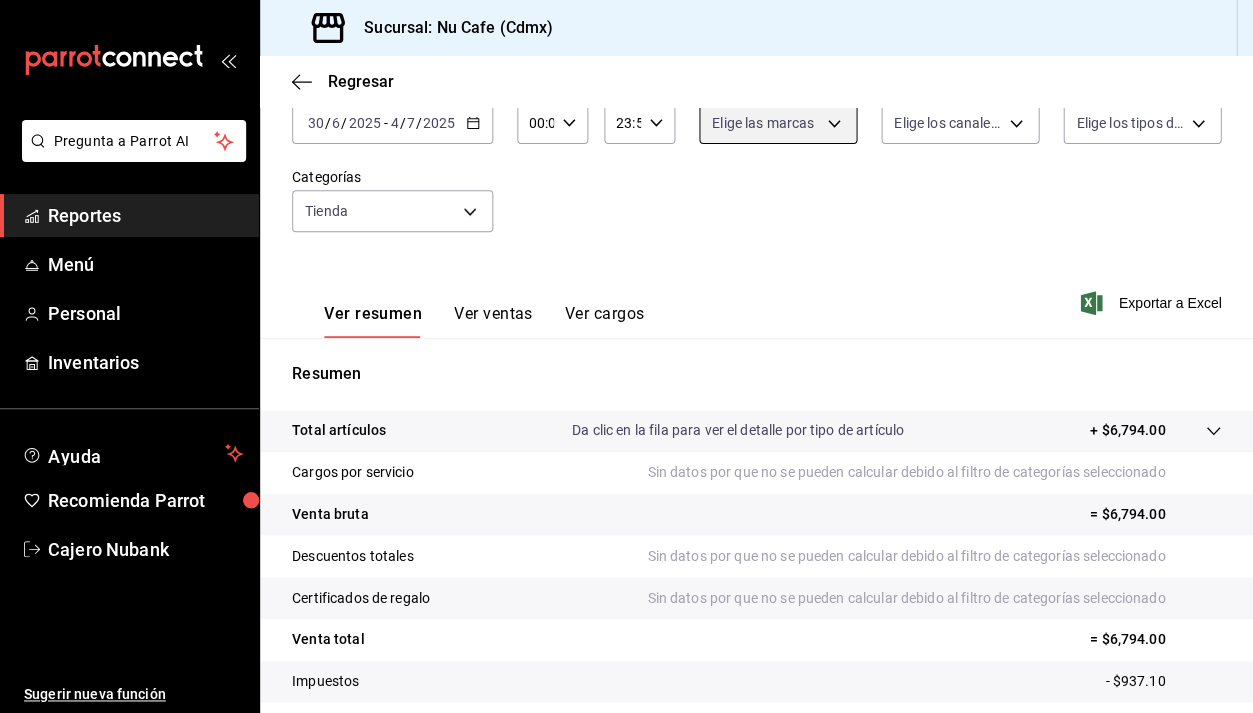 scroll, scrollTop: 20, scrollLeft: 0, axis: vertical 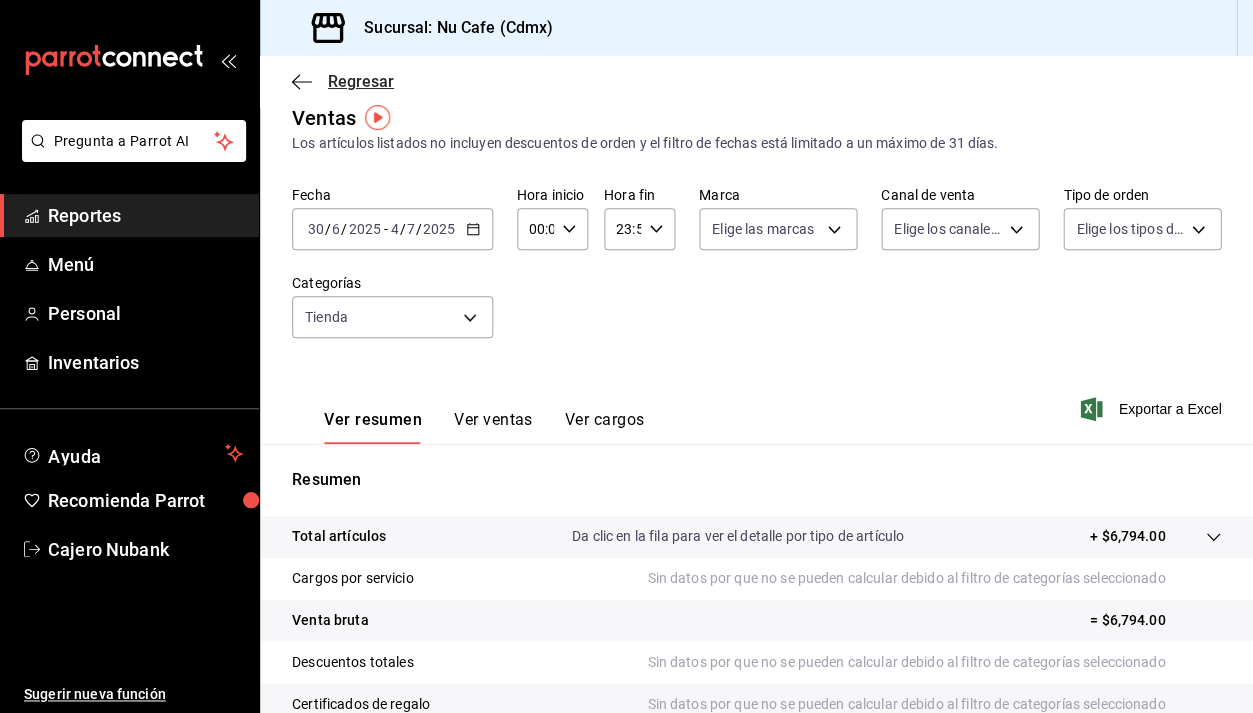 click 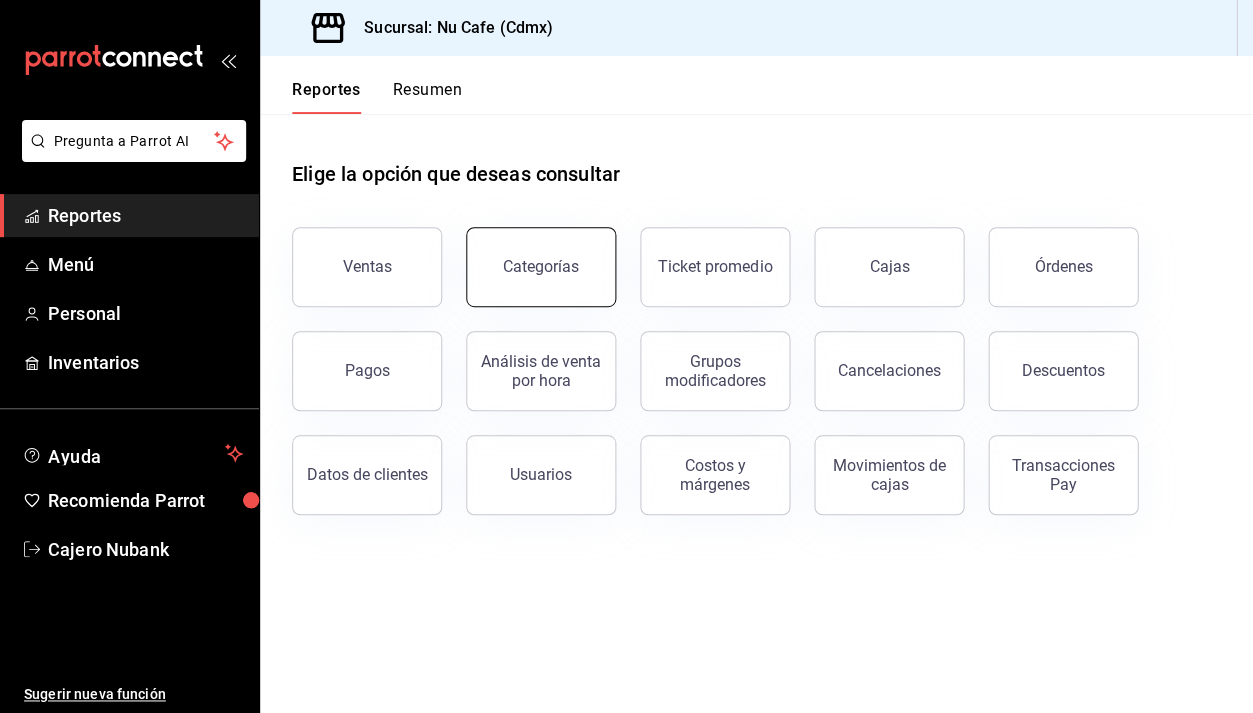 click on "Categorías" at bounding box center (541, 267) 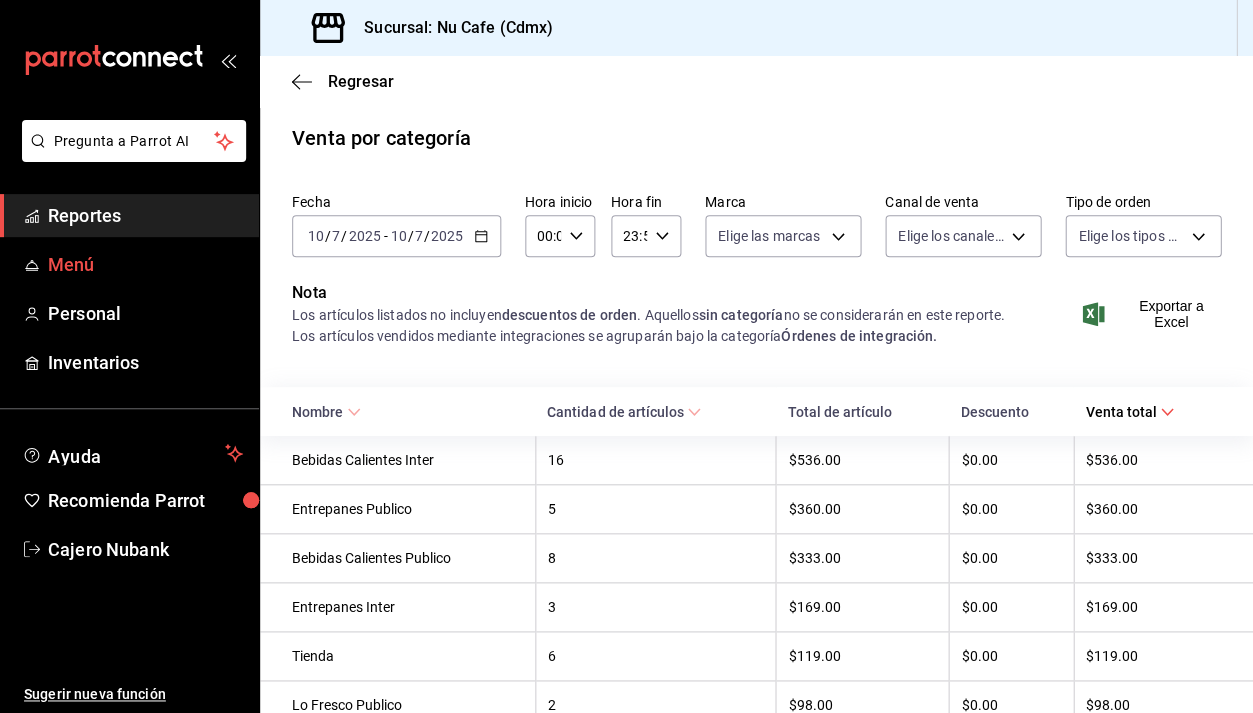 scroll, scrollTop: 104, scrollLeft: 0, axis: vertical 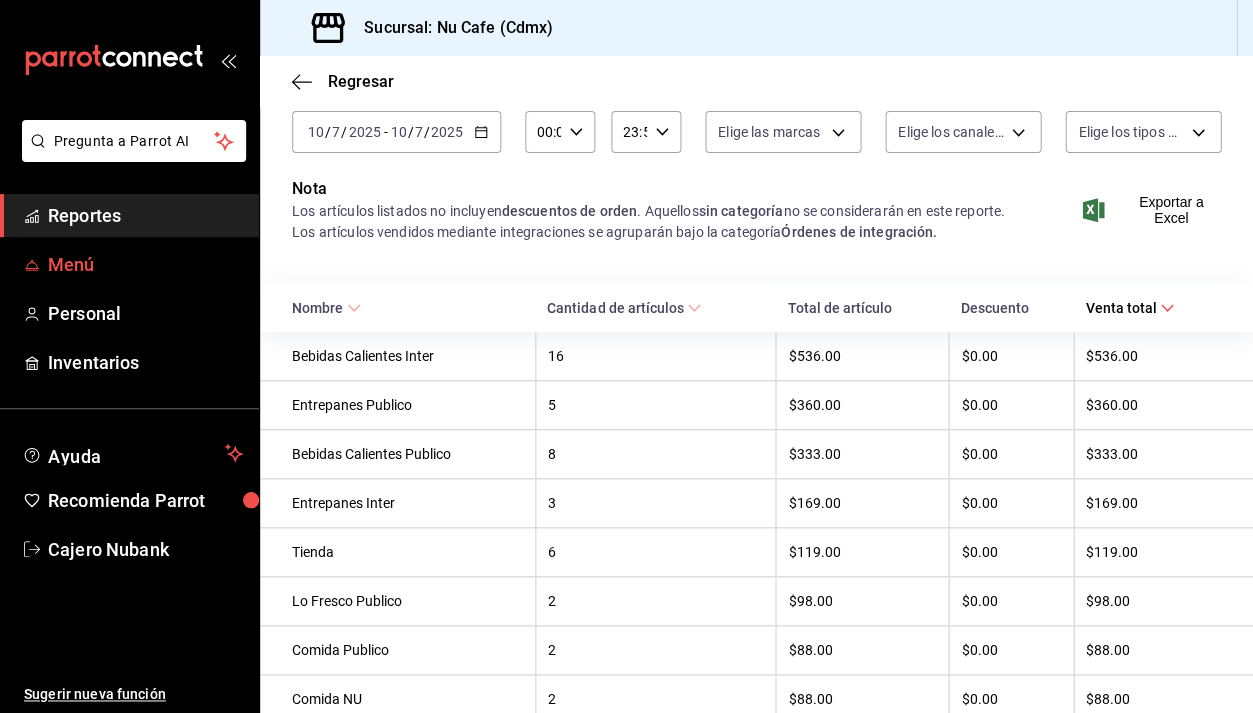 click on "Menú" at bounding box center (145, 264) 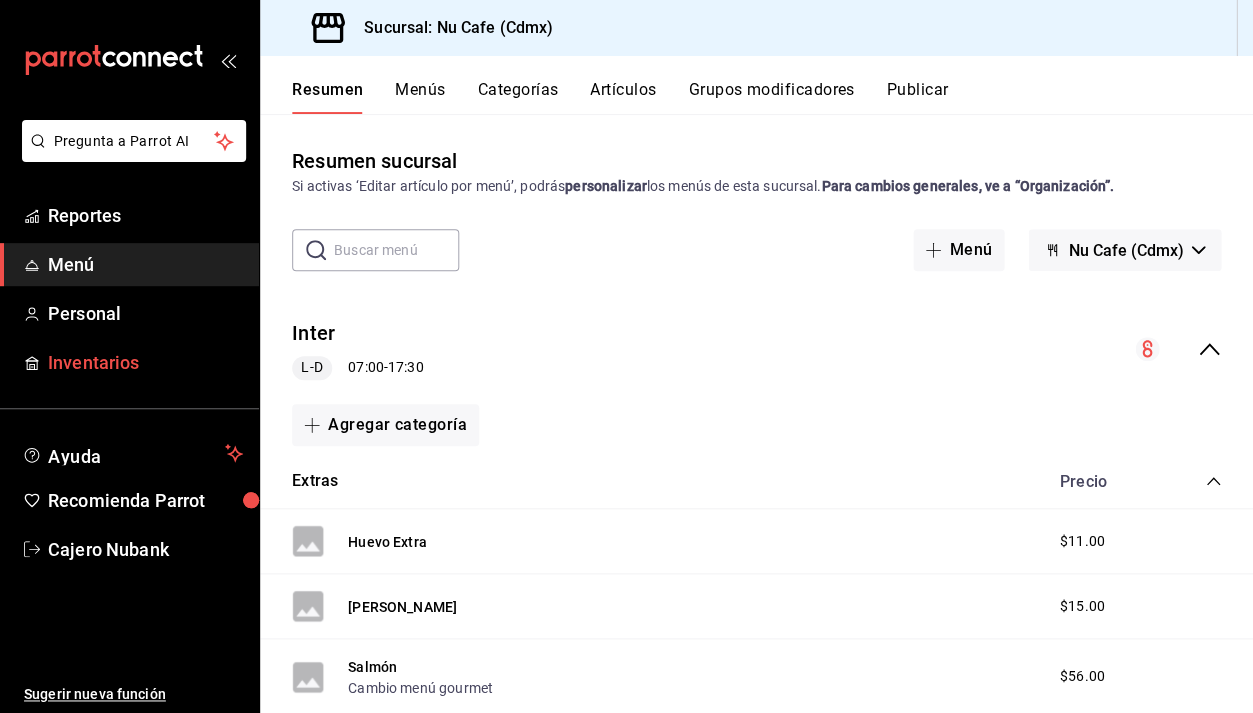 scroll, scrollTop: 0, scrollLeft: 0, axis: both 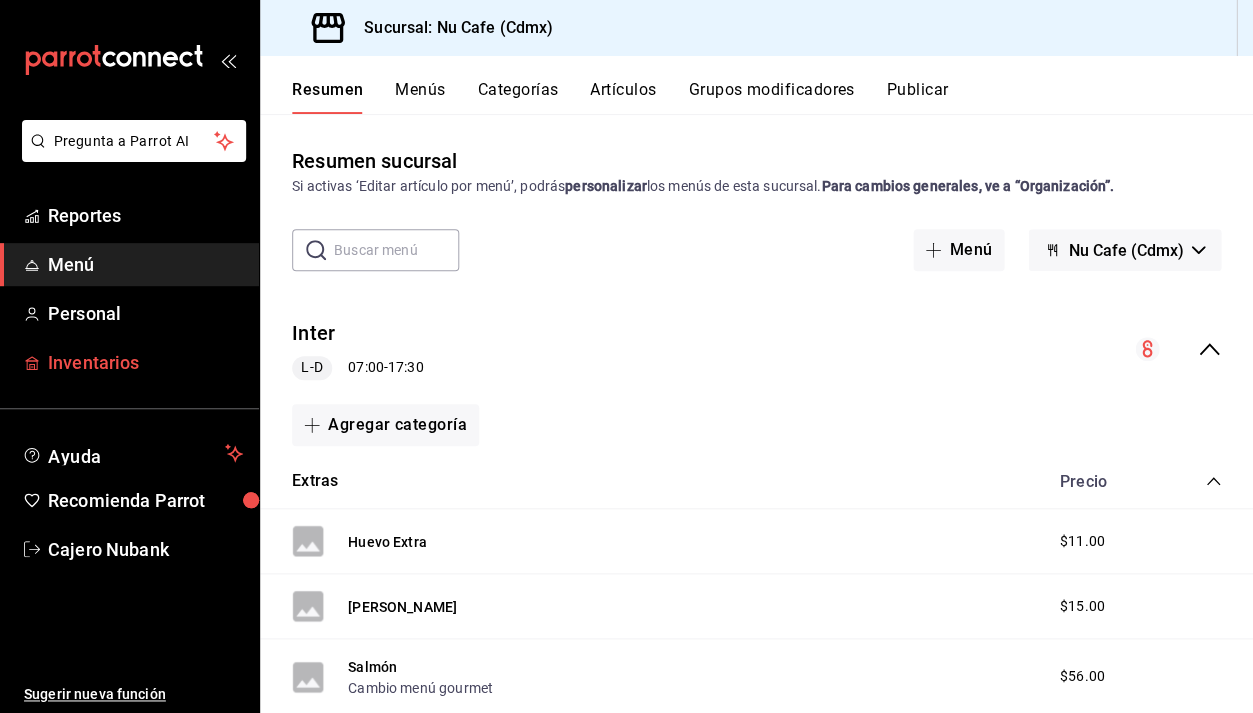click on "Inventarios" at bounding box center [145, 362] 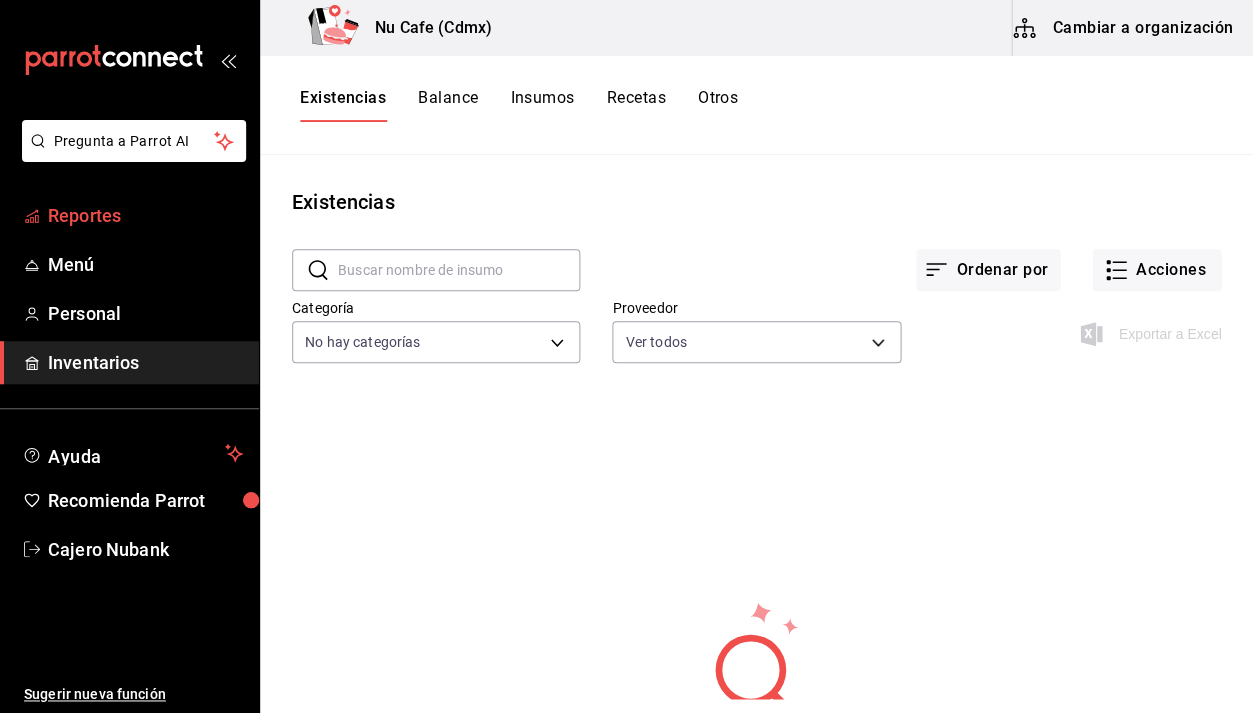 click on "Reportes" at bounding box center (145, 215) 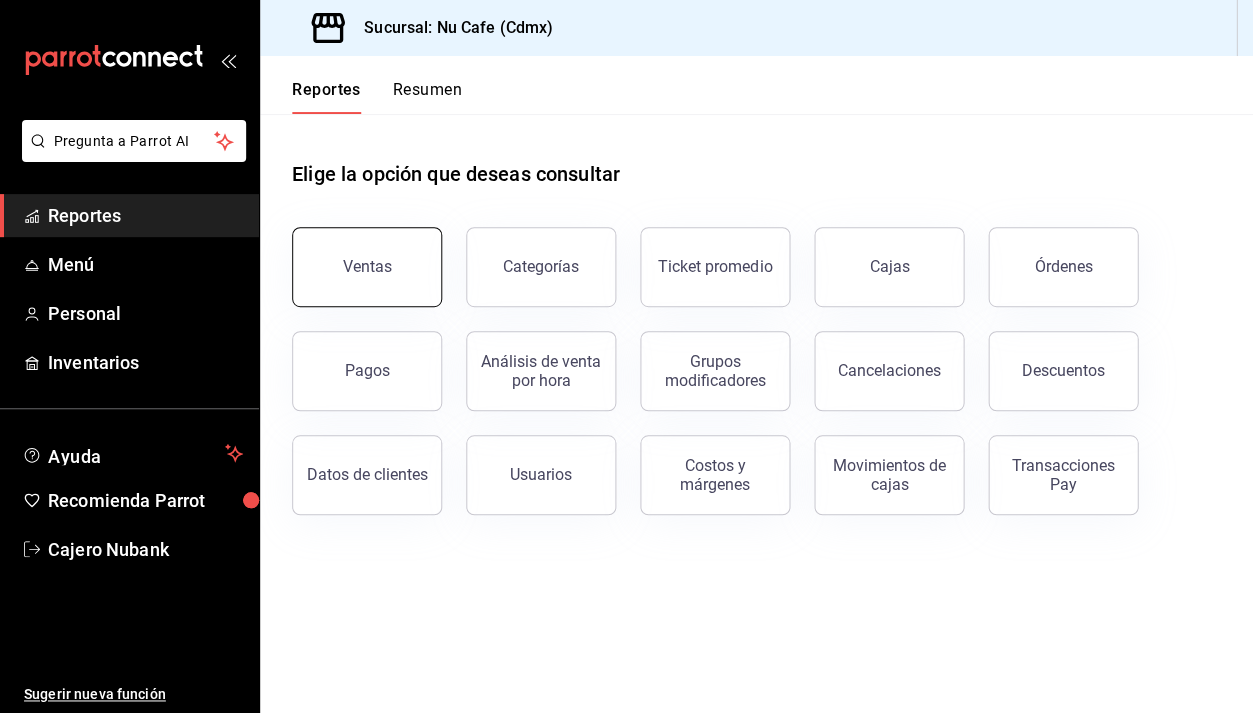 click on "Ventas" at bounding box center (367, 267) 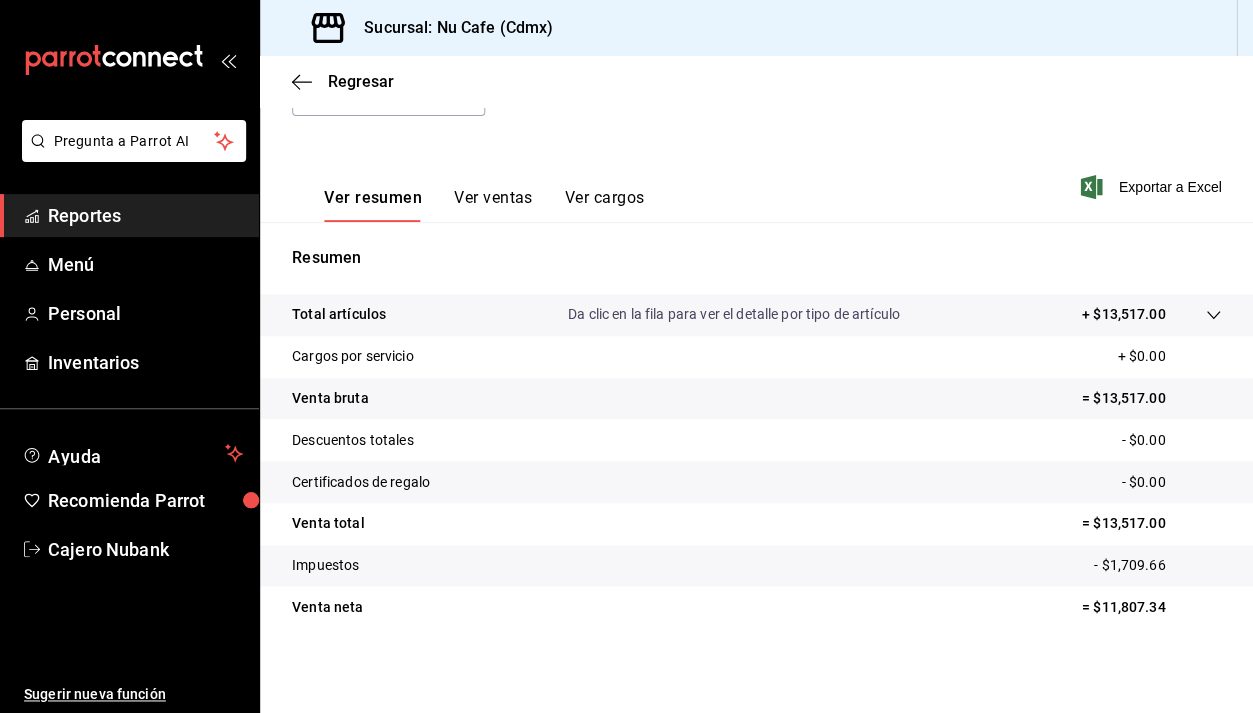 scroll, scrollTop: 241, scrollLeft: 0, axis: vertical 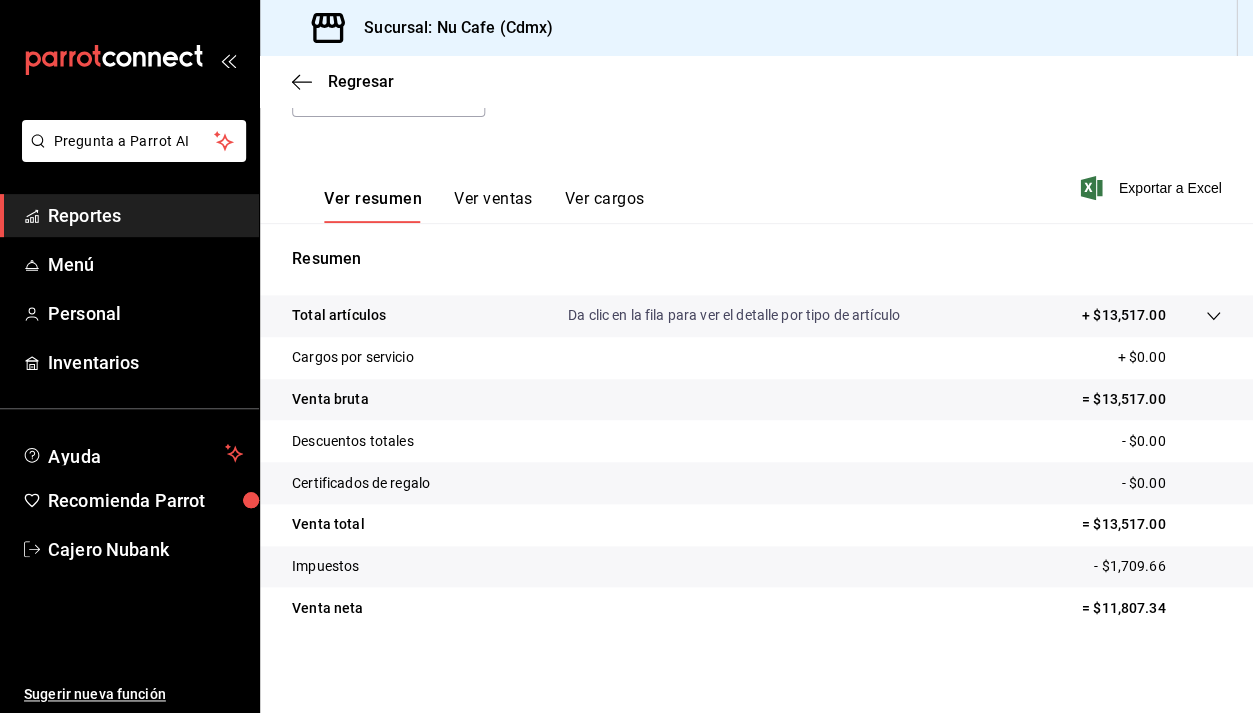click on "Ver ventas" at bounding box center [493, 206] 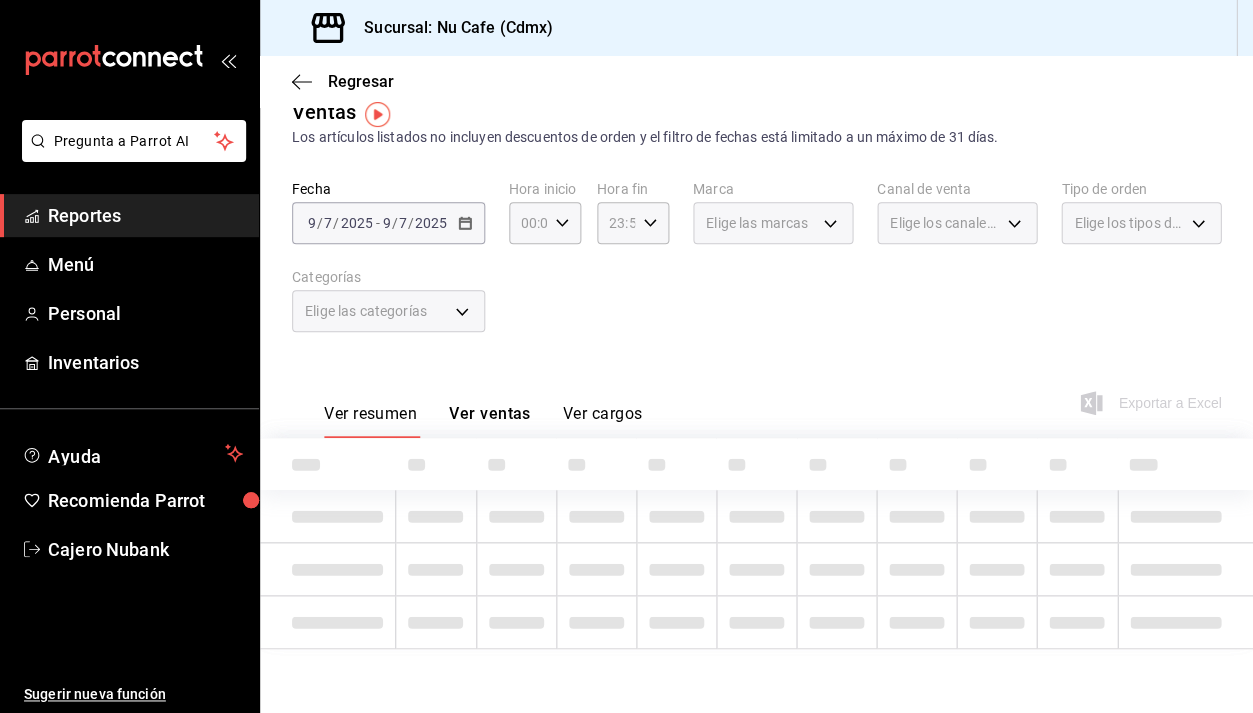 scroll, scrollTop: 23, scrollLeft: 0, axis: vertical 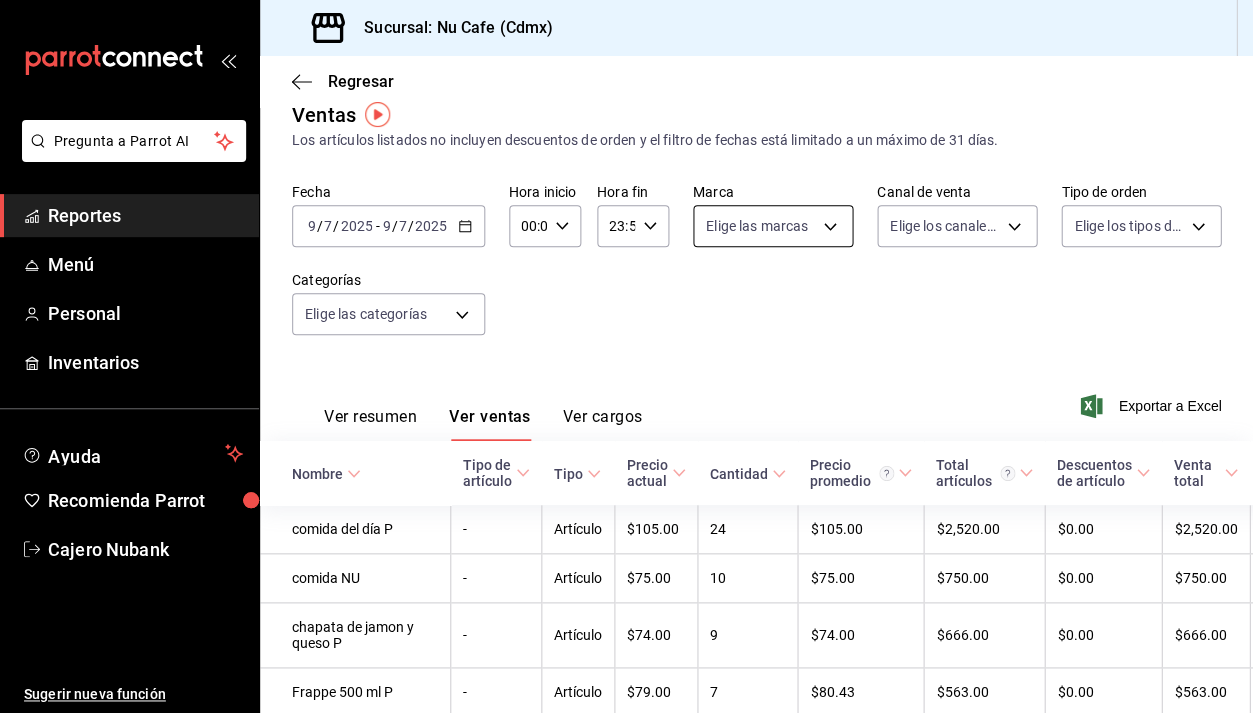 click on "Pregunta a Parrot AI Reportes   Menú   Personal   Inventarios   Ayuda Recomienda Parrot   Cajero Nubank   Sugerir nueva función   Sucursal: Nu Cafe (Cdmx) Regresar Ventas Los artículos listados no incluyen descuentos de orden y el filtro de fechas está limitado a un máximo de 31 días. Fecha [DATE] [DATE] - [DATE] [DATE] Hora inicio 00:00 Hora inicio Hora fin 23:59 Hora fin Marca Elige las marcas Canal de venta Elige los canales de venta Tipo de orden Elige los tipos de orden Categorías Elige las categorías Ver resumen Ver ventas Ver cargos Exportar a Excel Nombre Tipo de artículo Tipo Precio actual Cantidad Precio promedio   Total artículos   Descuentos de artículo Venta total Impuestos Venta neta comida del día P - Artículo $105.00 24 $105.00 $2,520.00 $0.00 $2,520.00 $347.59 $2,172.41 comida NU - Artículo $75.00 10 $75.00 $750.00 $0.00 $750.00 $103.45 $646.55 chapata de jamon y queso P - Artículo $74.00 9 $74.00 $666.00 $0.00 $666.00 $91.86 $574.14 Frappe 500 ml P - $79.00" at bounding box center [626, 356] 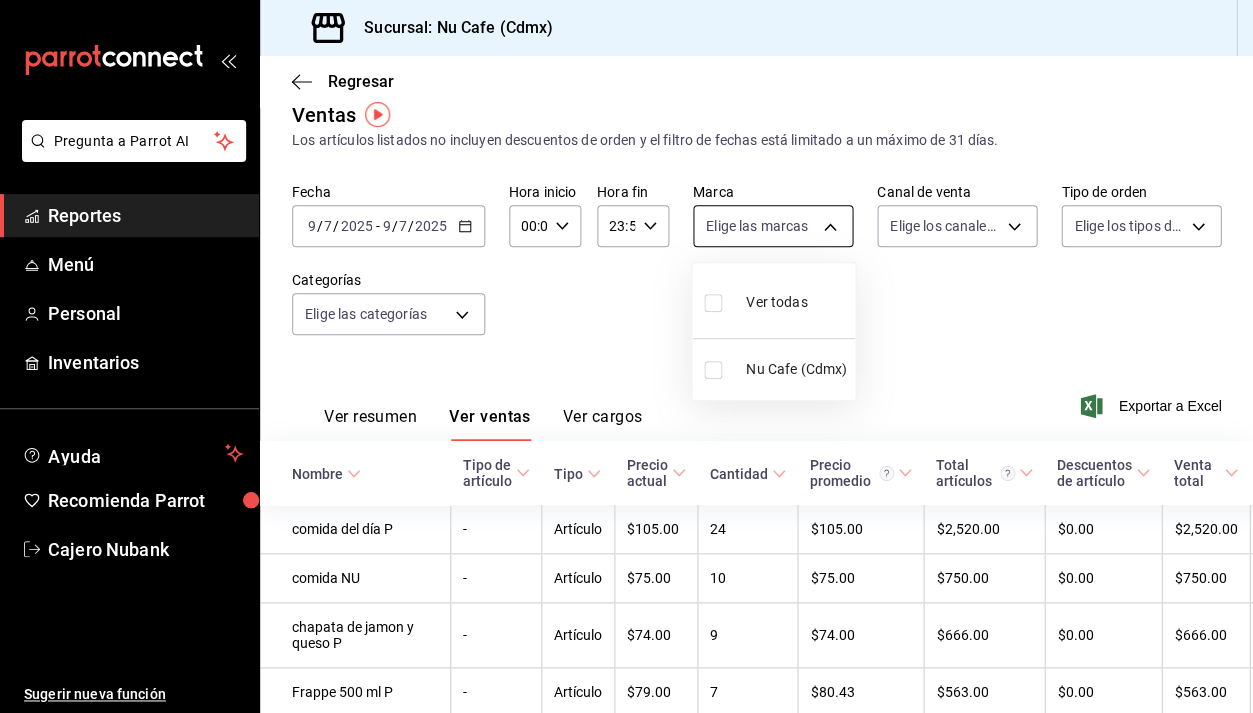 click at bounding box center (626, 356) 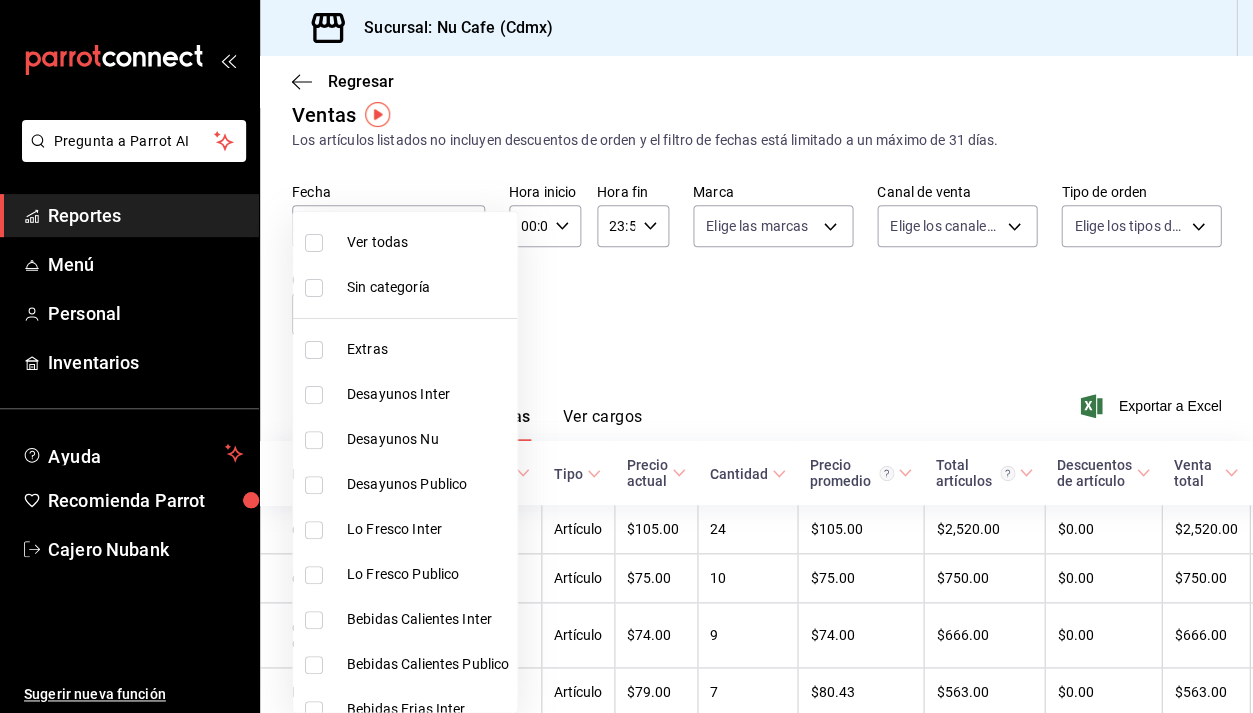 click on "Pregunta a Parrot AI Reportes   Menú   Personal   Inventarios   Ayuda Recomienda Parrot   Cajero Nubank   Sugerir nueva función   Sucursal: Nu Cafe (Cdmx) Regresar Ventas Los artículos listados no incluyen descuentos de orden y el filtro de fechas está limitado a un máximo de 31 días. Fecha [DATE] [DATE] - [DATE] [DATE] Hora inicio 00:00 Hora inicio Hora fin 23:59 Hora fin Marca Elige las marcas Canal de venta Elige los canales de venta Tipo de orden Elige los tipos de orden Categorías Elige las categorías Ver resumen Ver ventas Ver cargos Exportar a Excel Nombre Tipo de artículo Tipo Precio actual Cantidad Precio promedio   Total artículos   Descuentos de artículo Venta total Impuestos Venta neta comida del día P - Artículo $105.00 24 $105.00 $2,520.00 $0.00 $2,520.00 $347.59 $2,172.41 comida NU - Artículo $75.00 10 $75.00 $750.00 $0.00 $750.00 $103.45 $646.55 chapata de jamon y queso P - Artículo $74.00 9 $74.00 $666.00 $0.00 $666.00 $91.86 $574.14 Frappe 500 ml P - $79.00" at bounding box center [626, 356] 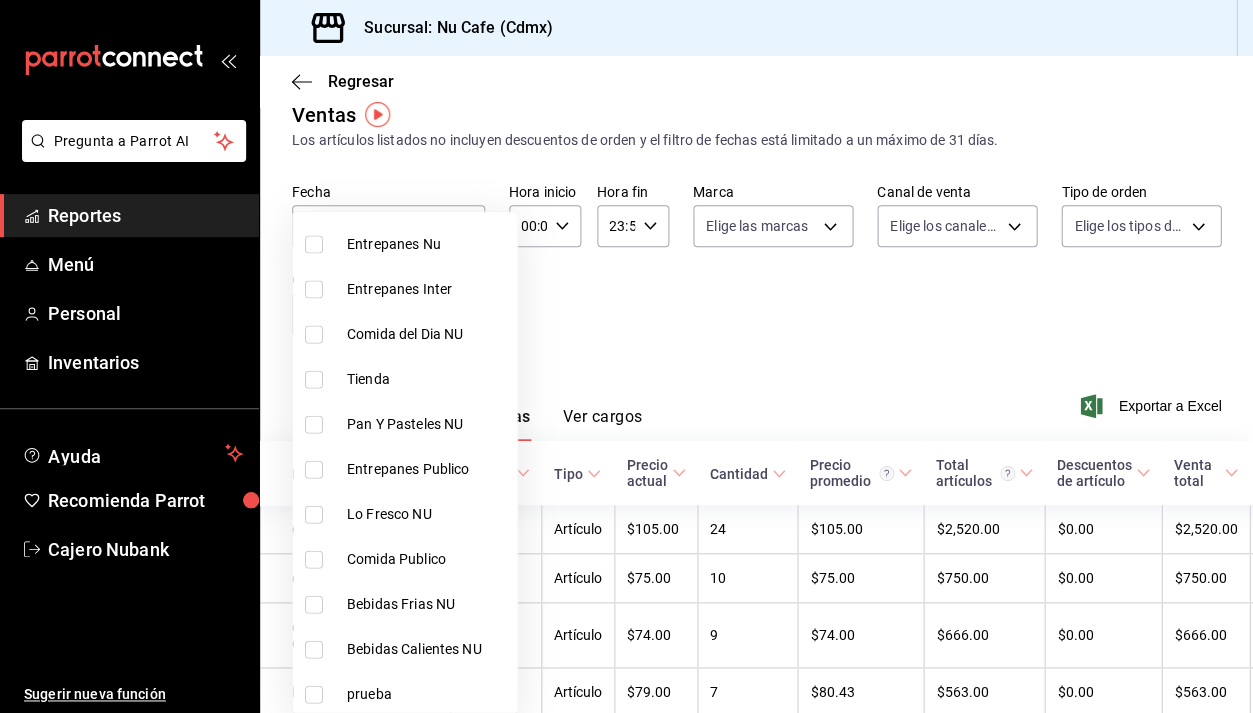 scroll, scrollTop: 826, scrollLeft: 0, axis: vertical 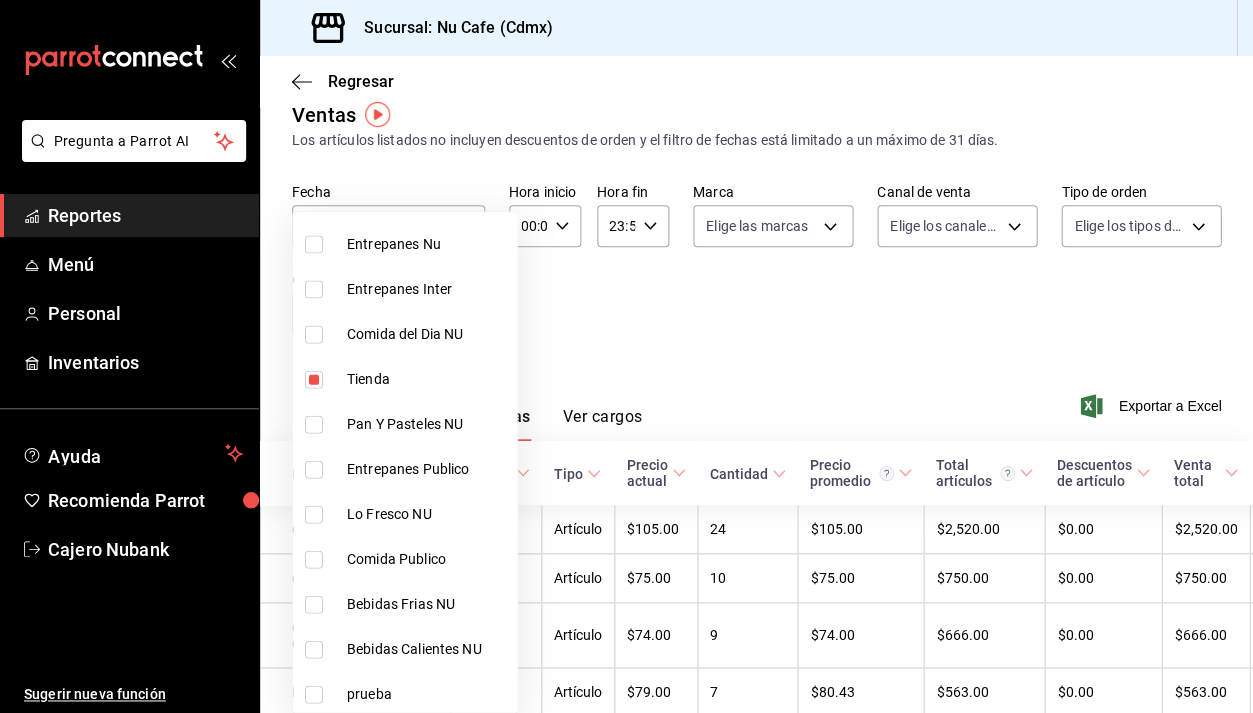 type on "60253407-c5d6-4700-b19c-0f80ea1540e1" 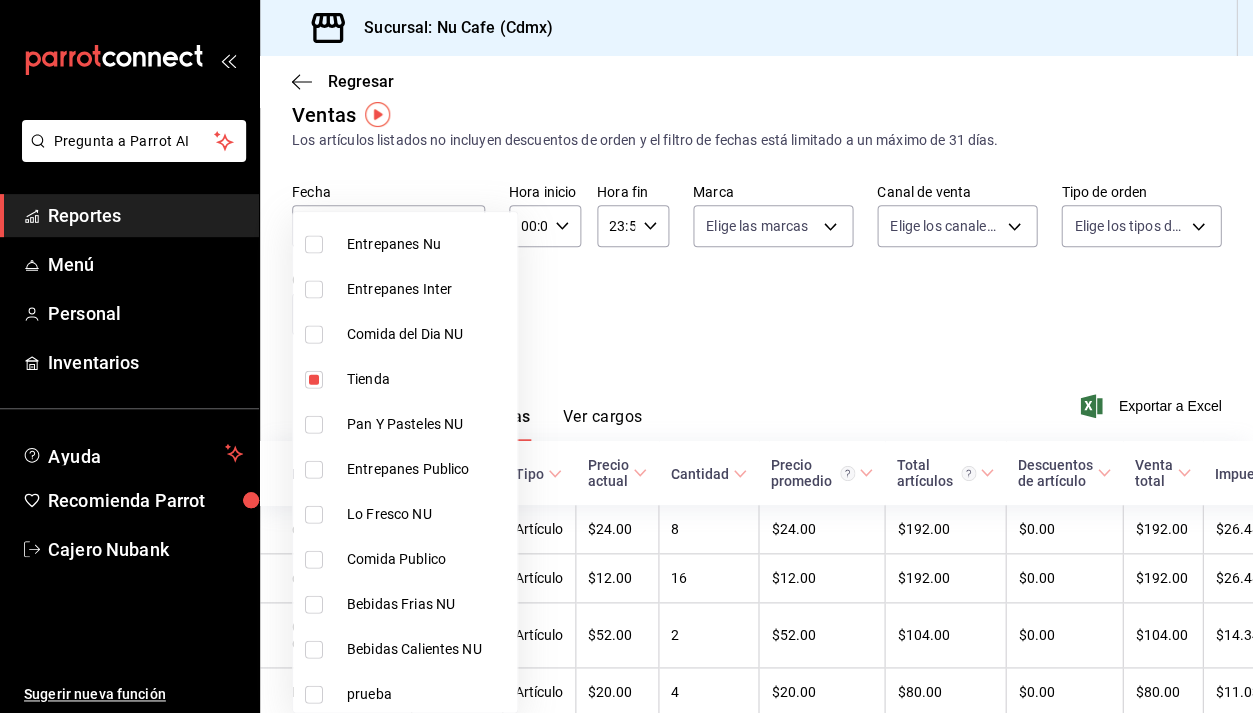 click at bounding box center (626, 356) 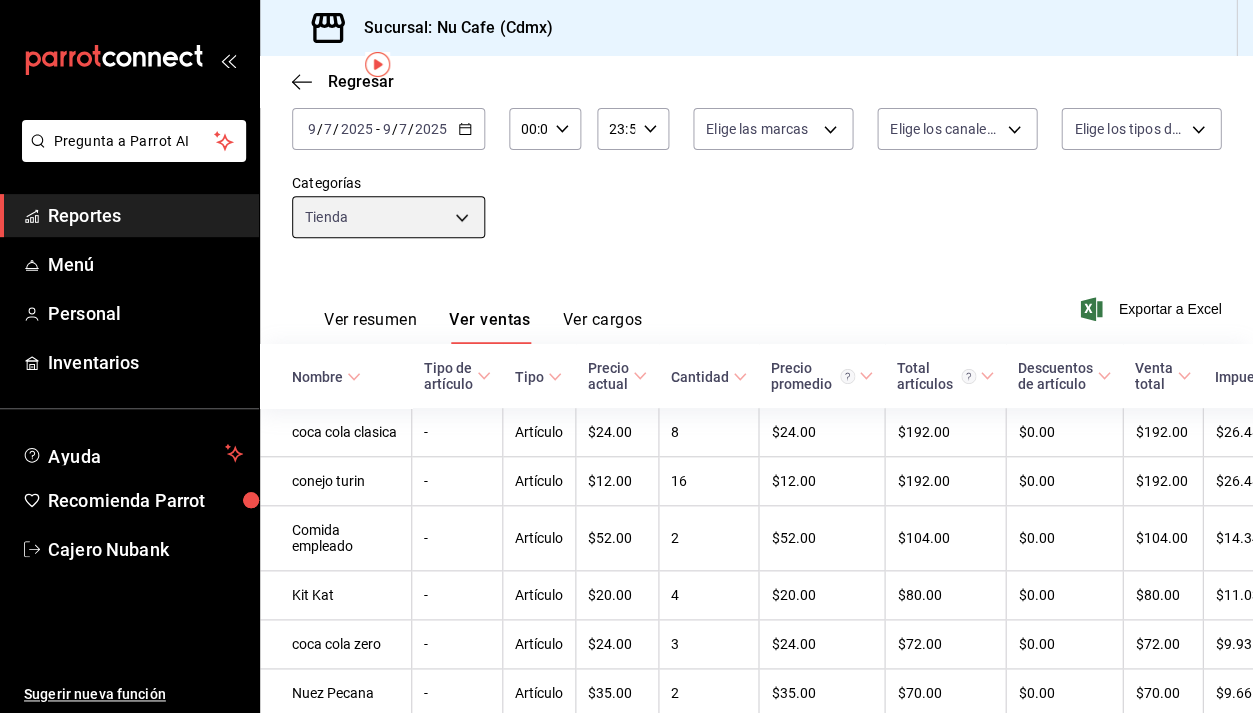 scroll, scrollTop: 73, scrollLeft: 0, axis: vertical 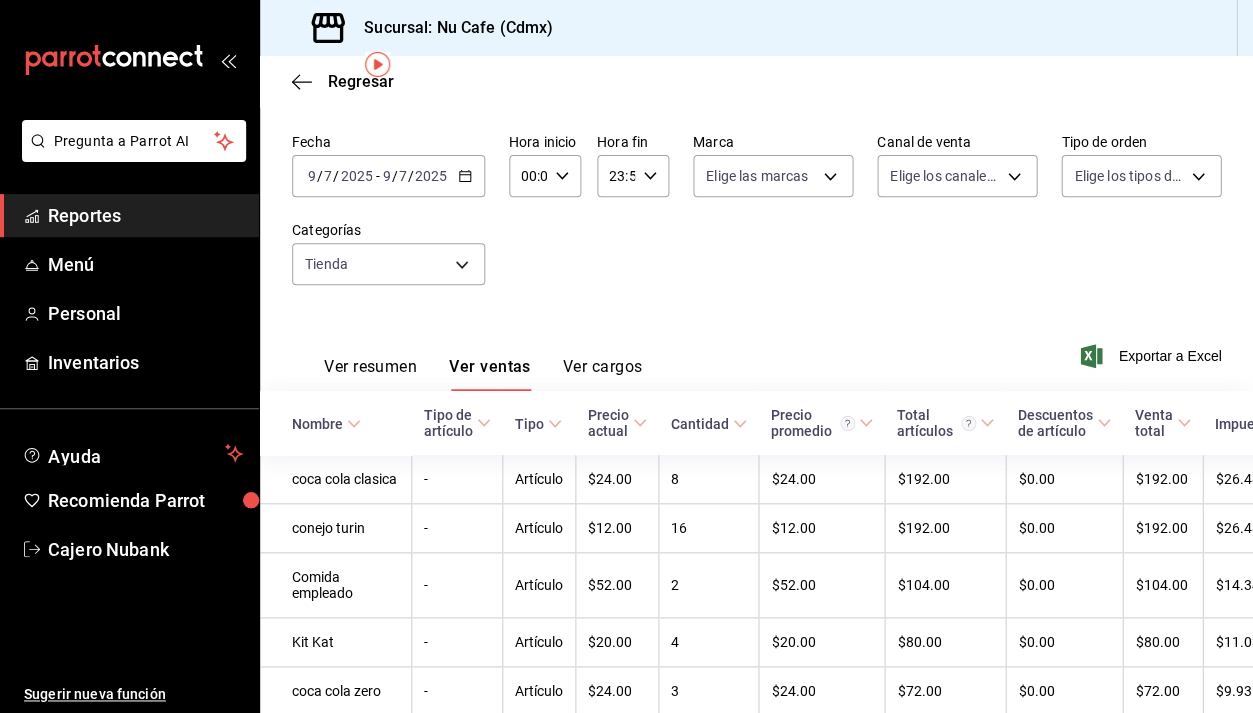 click on "[DATE] [DATE] - [DATE] [DATE]" at bounding box center (388, 176) 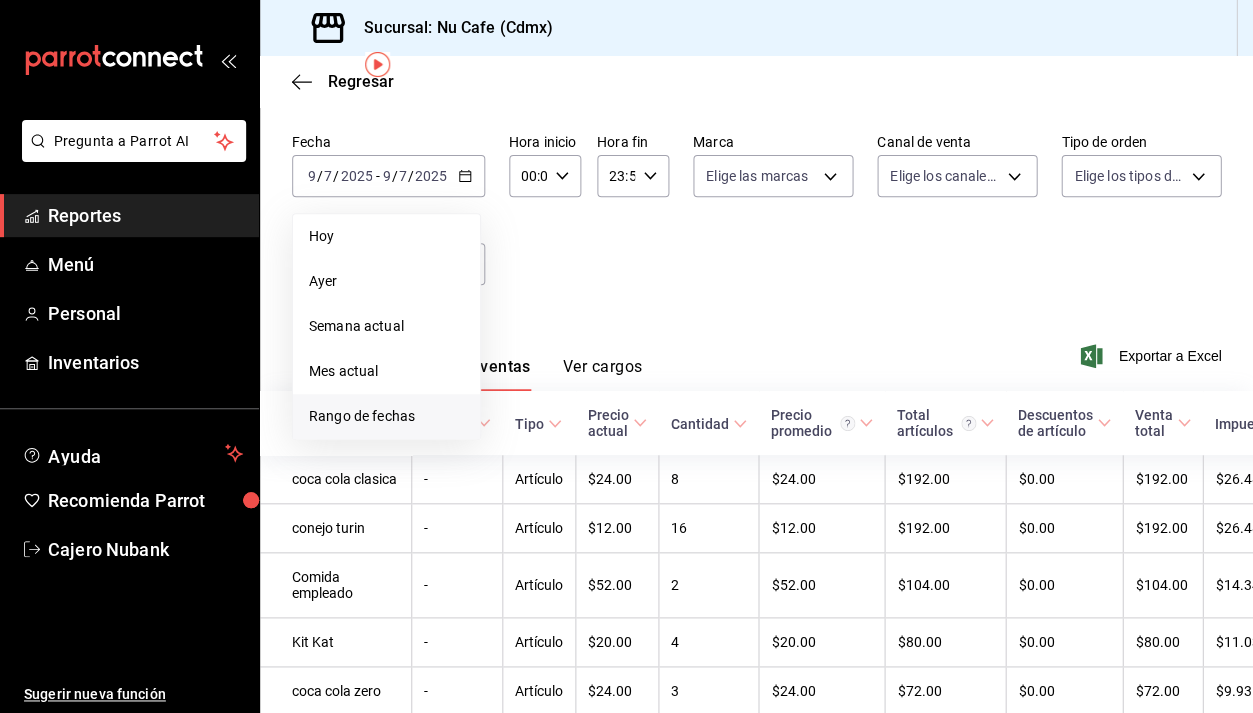 click on "Rango de fechas" at bounding box center [386, 416] 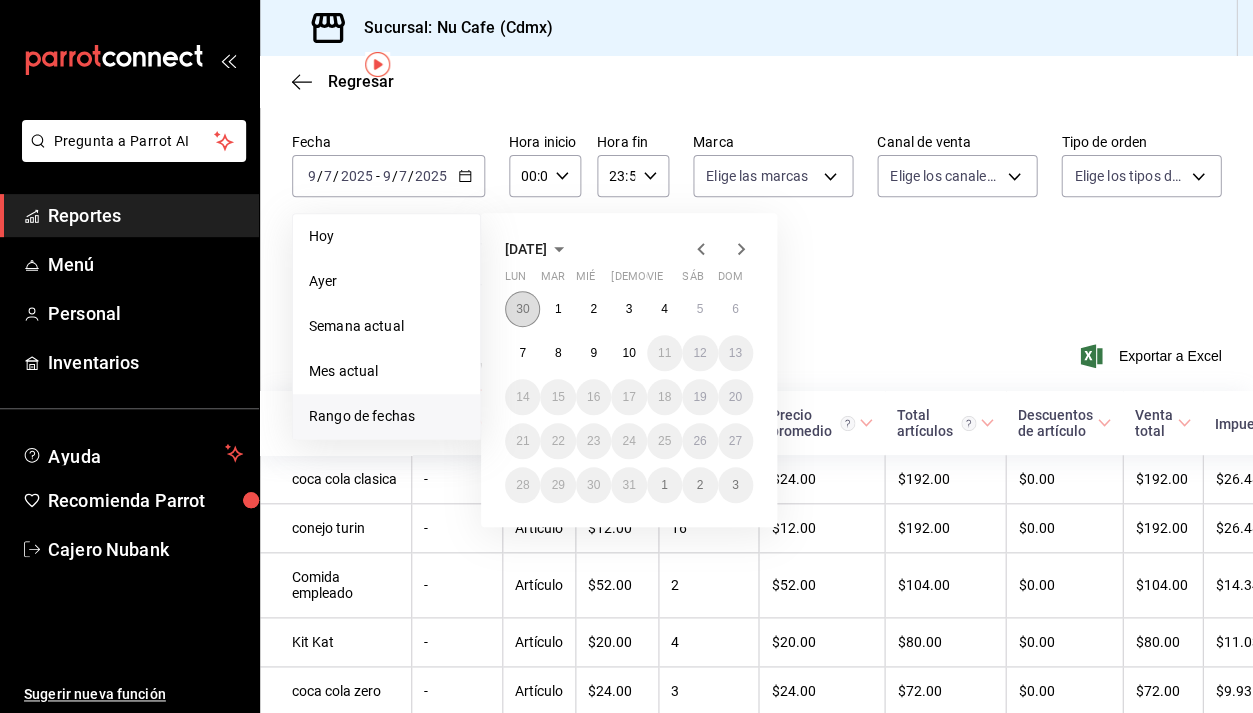 click on "30" at bounding box center [522, 309] 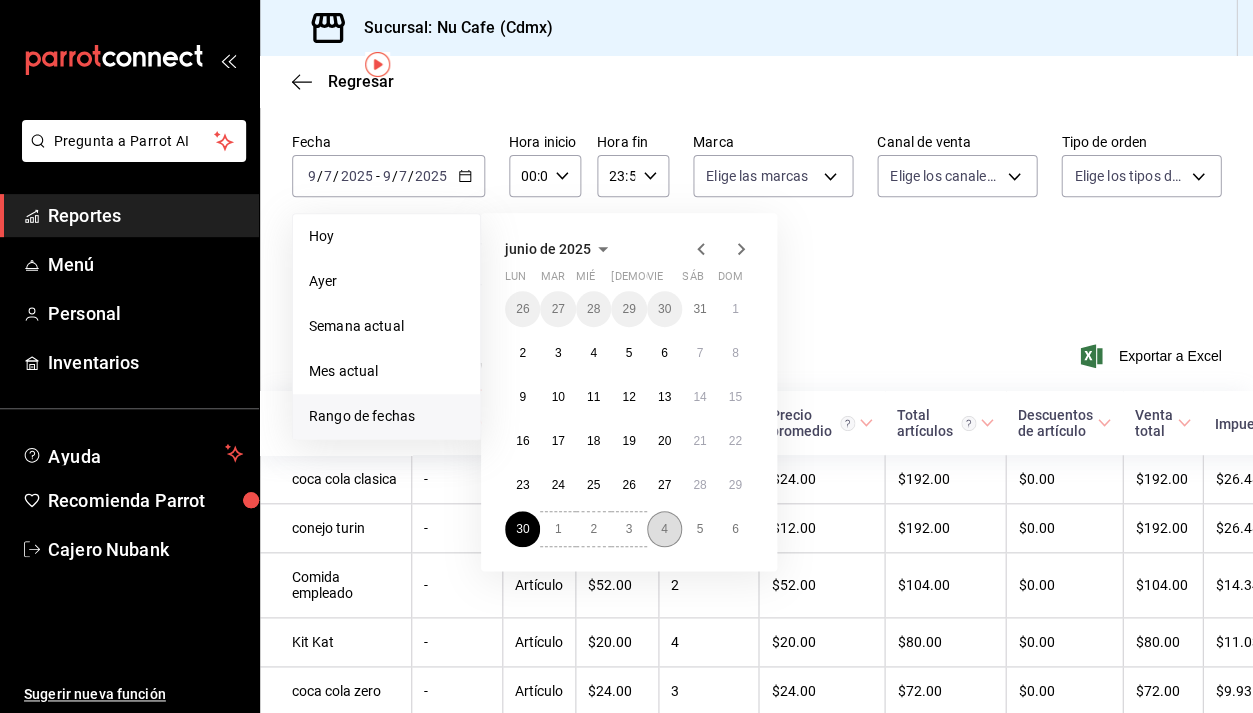click on "4" at bounding box center (664, 529) 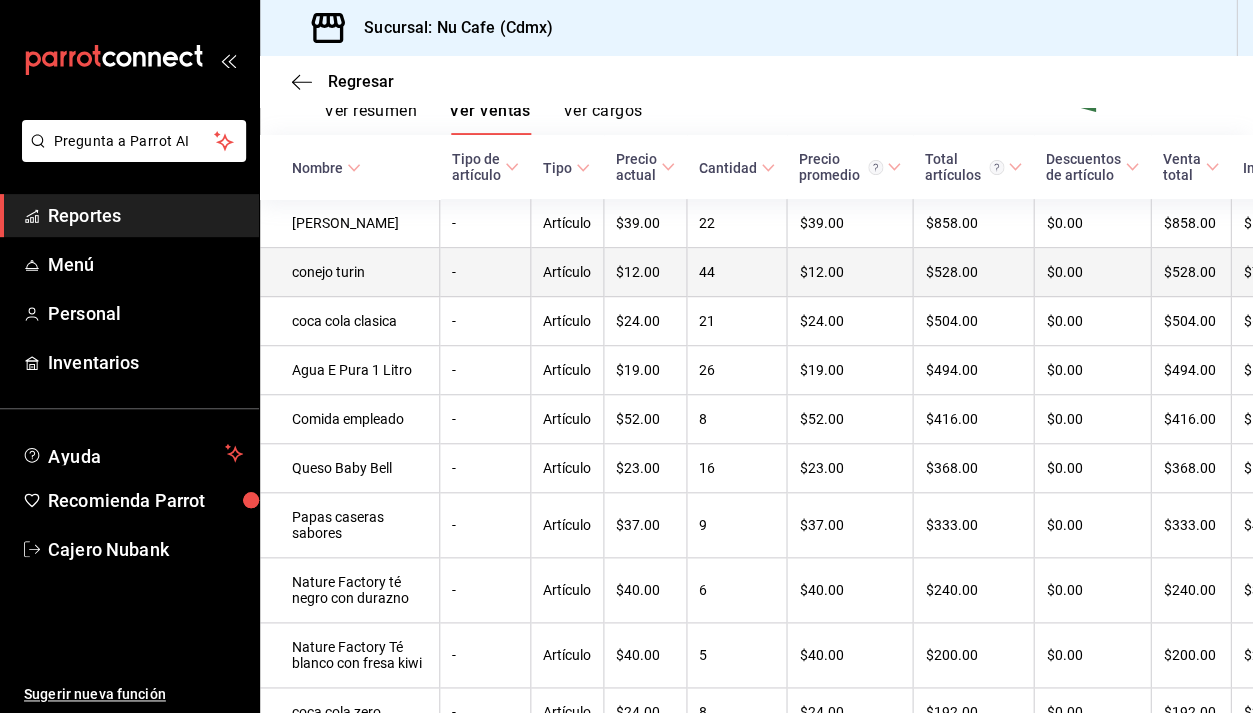 scroll, scrollTop: 330, scrollLeft: 0, axis: vertical 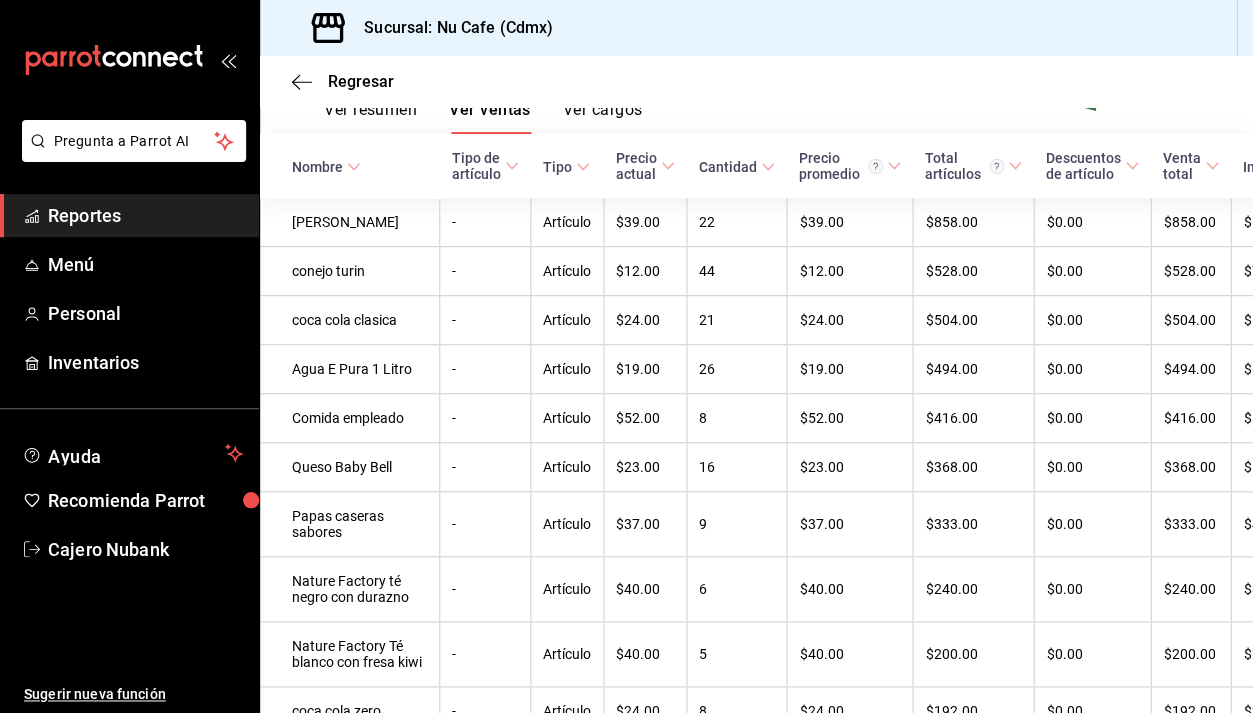 click on "Tipo de artículo" at bounding box center (485, 166) 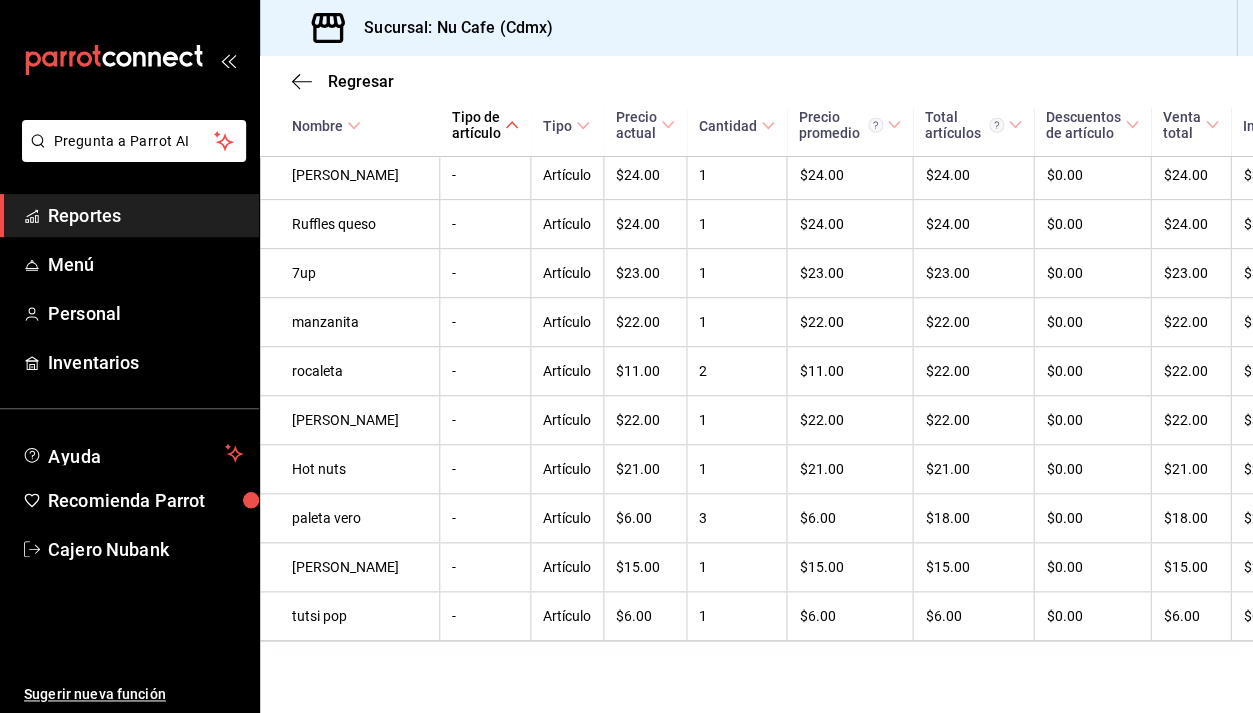 scroll, scrollTop: 3019, scrollLeft: 0, axis: vertical 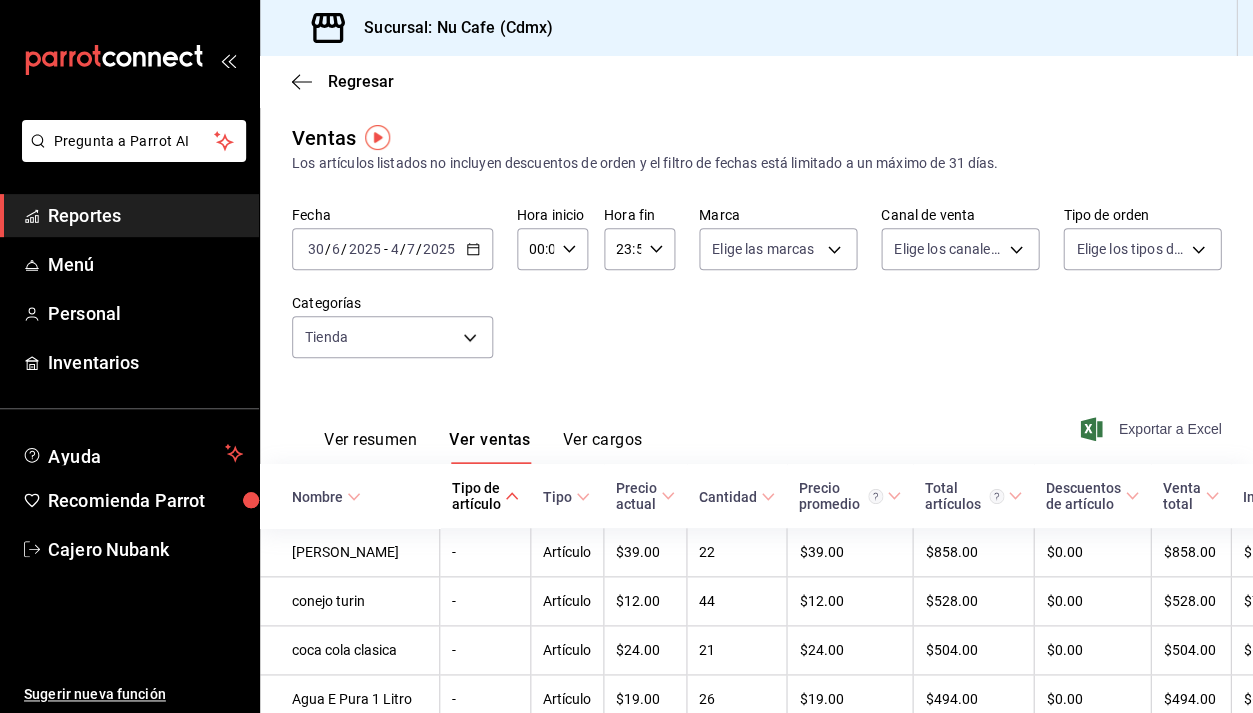 click on "Exportar a Excel" at bounding box center (1152, 429) 